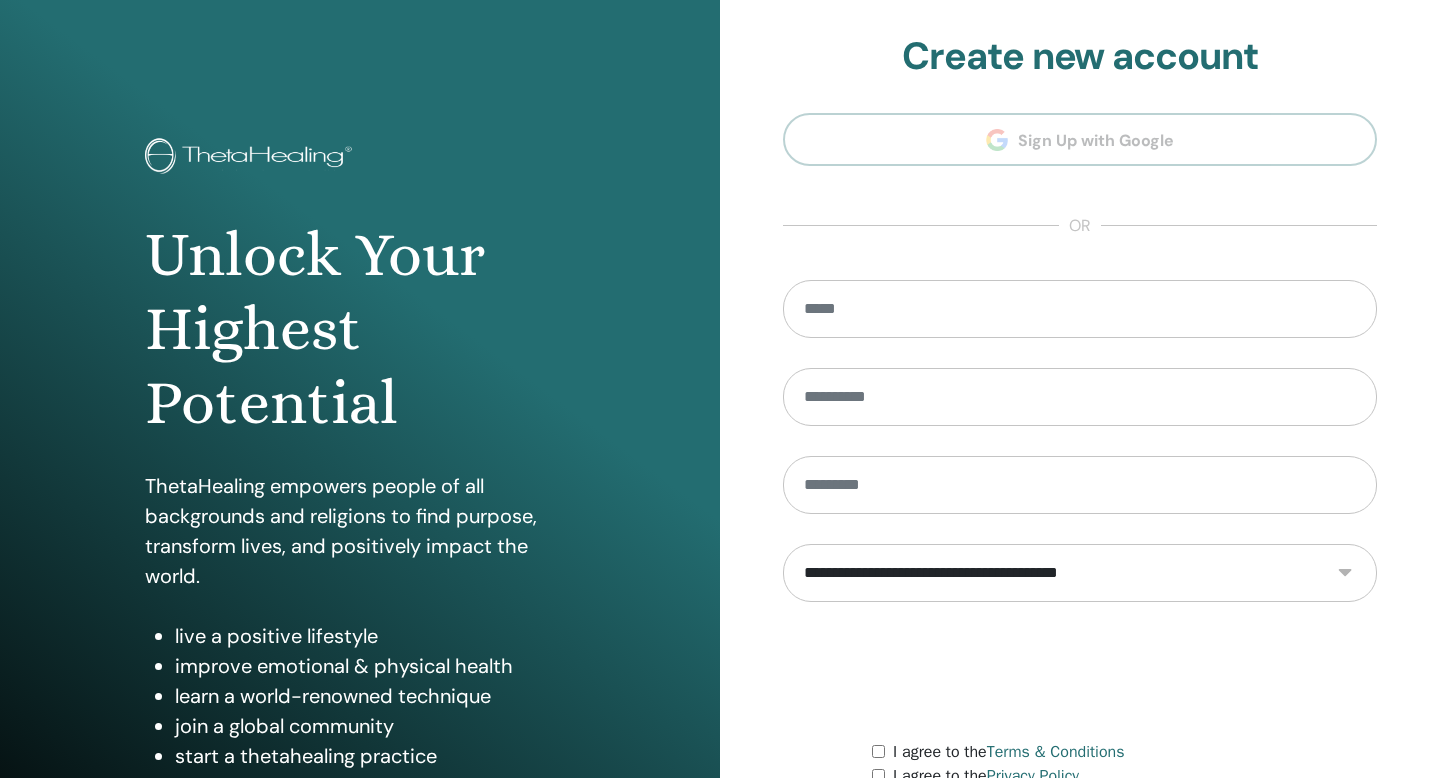scroll, scrollTop: 182, scrollLeft: 0, axis: vertical 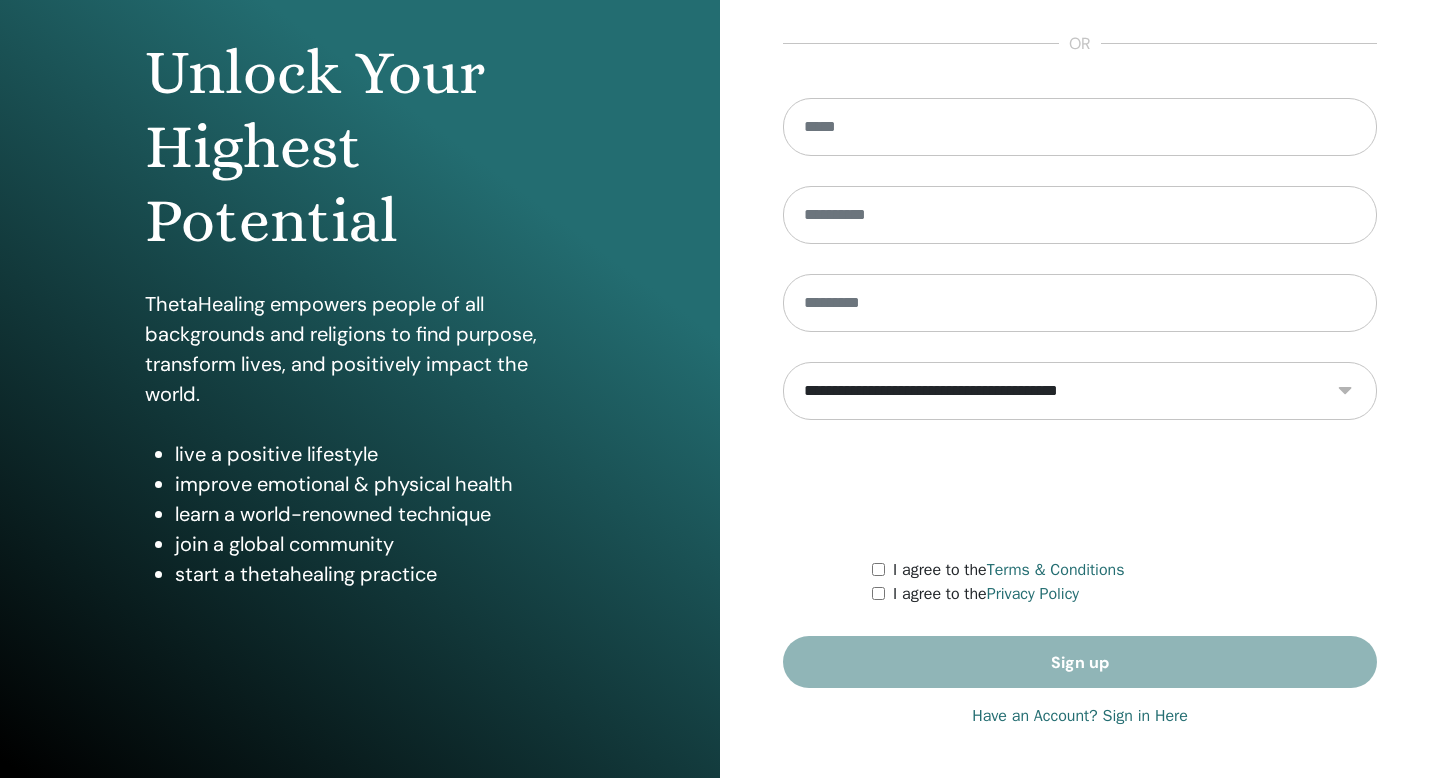 type on "**********" 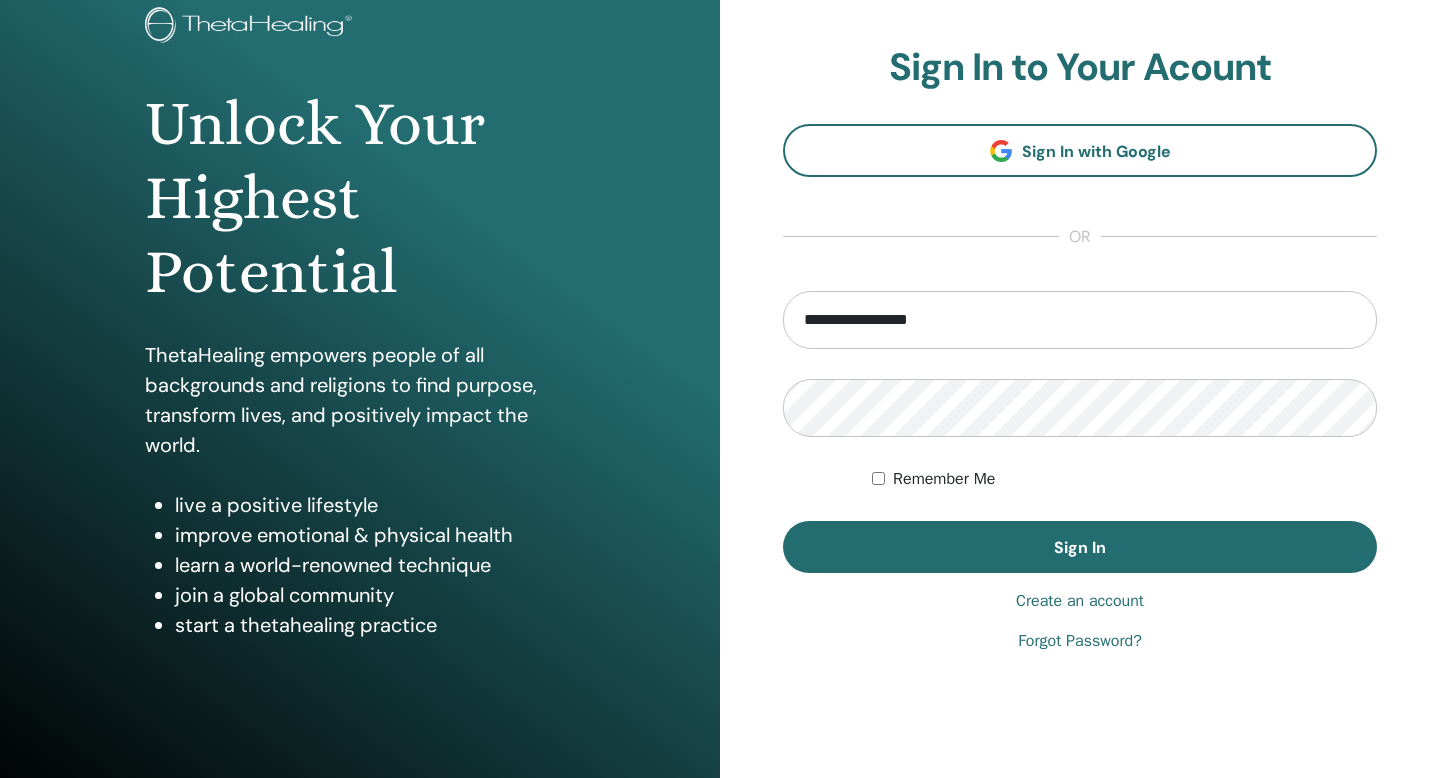 scroll, scrollTop: 0, scrollLeft: 0, axis: both 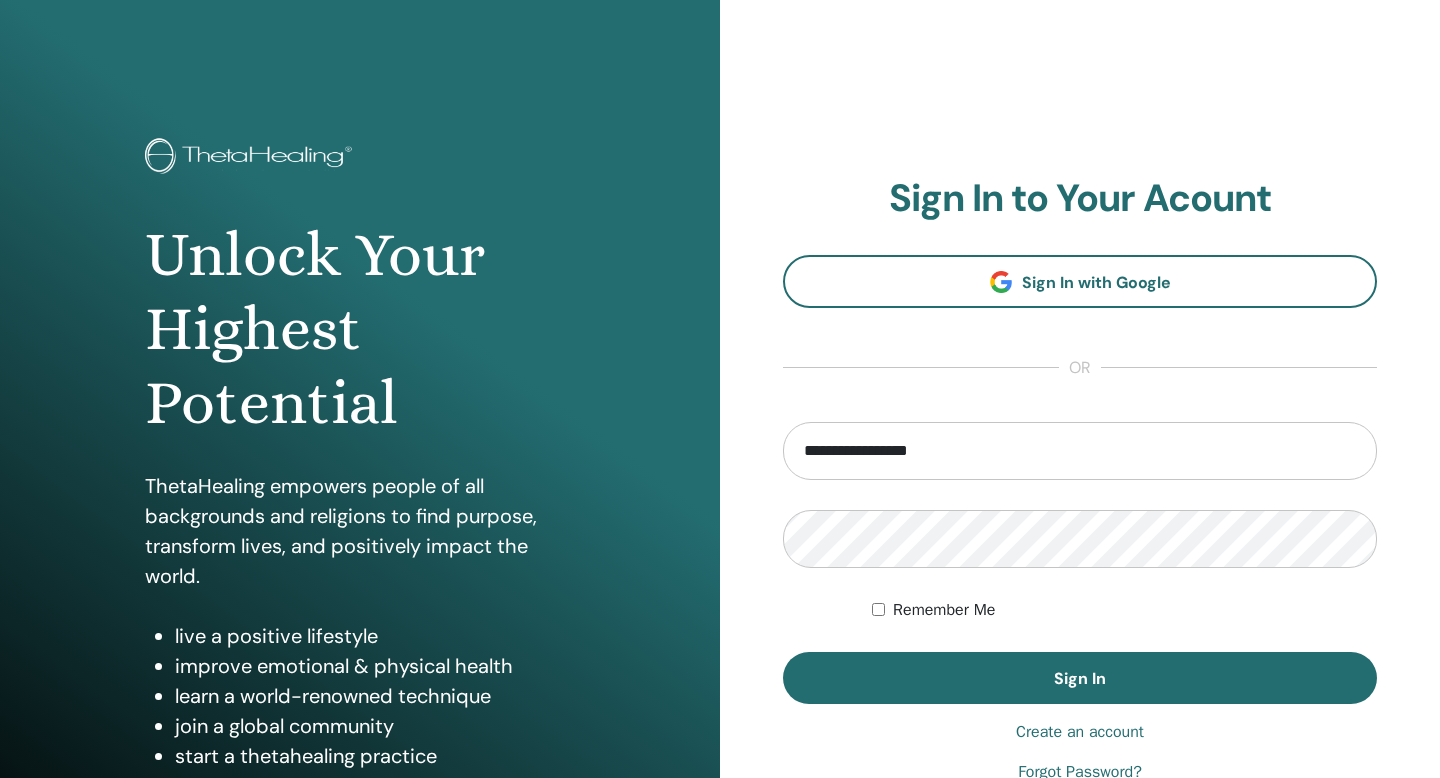click on "**********" at bounding box center [1080, 563] 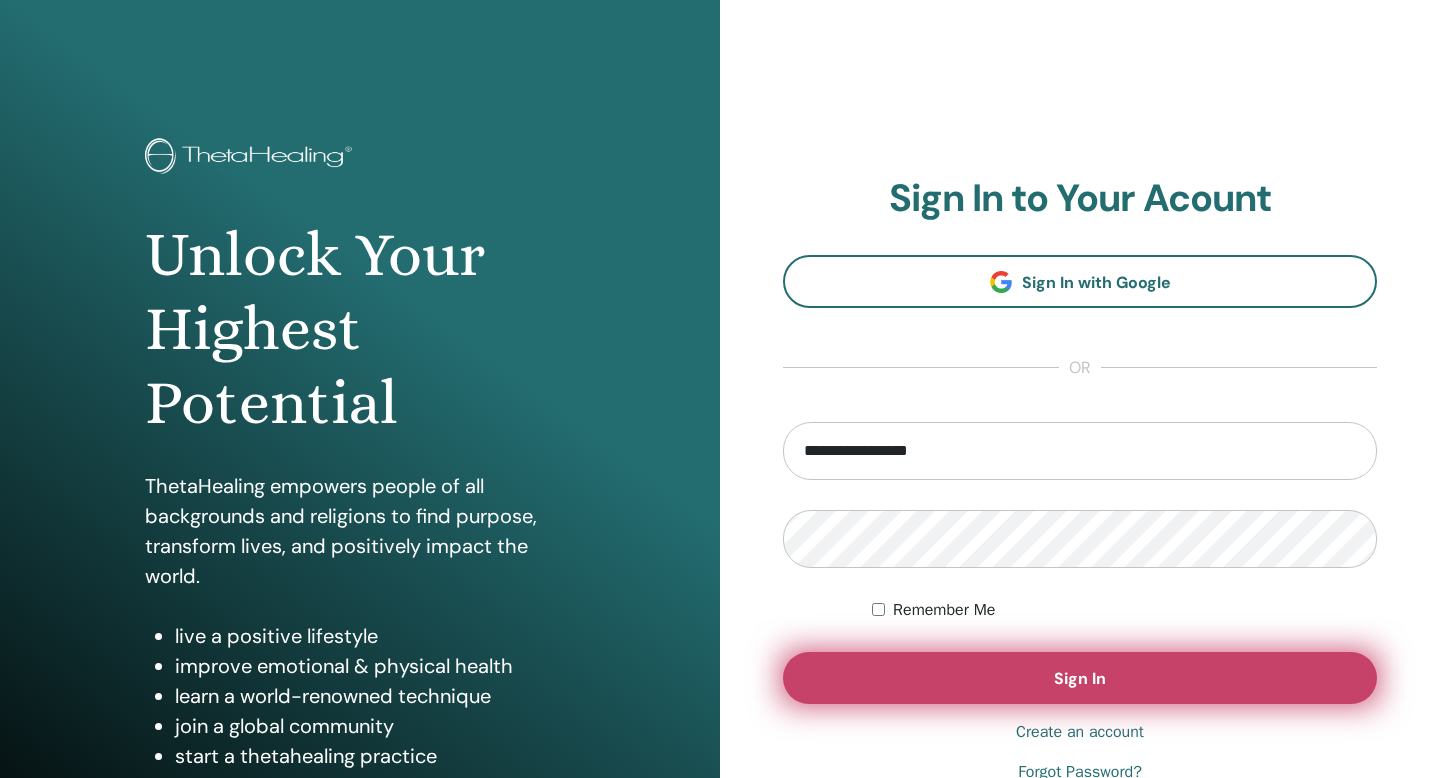 click on "Sign In" at bounding box center (1080, 678) 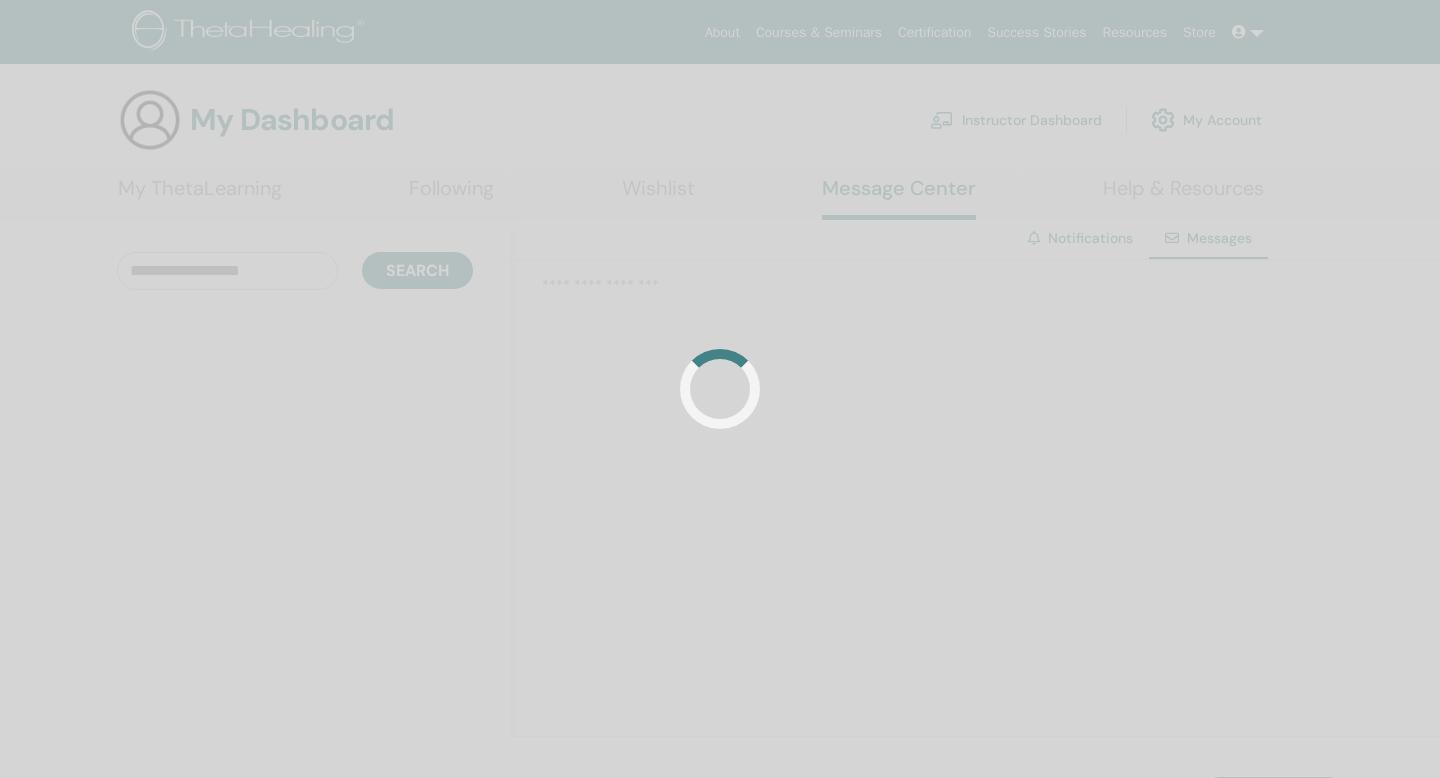 scroll, scrollTop: 0, scrollLeft: 0, axis: both 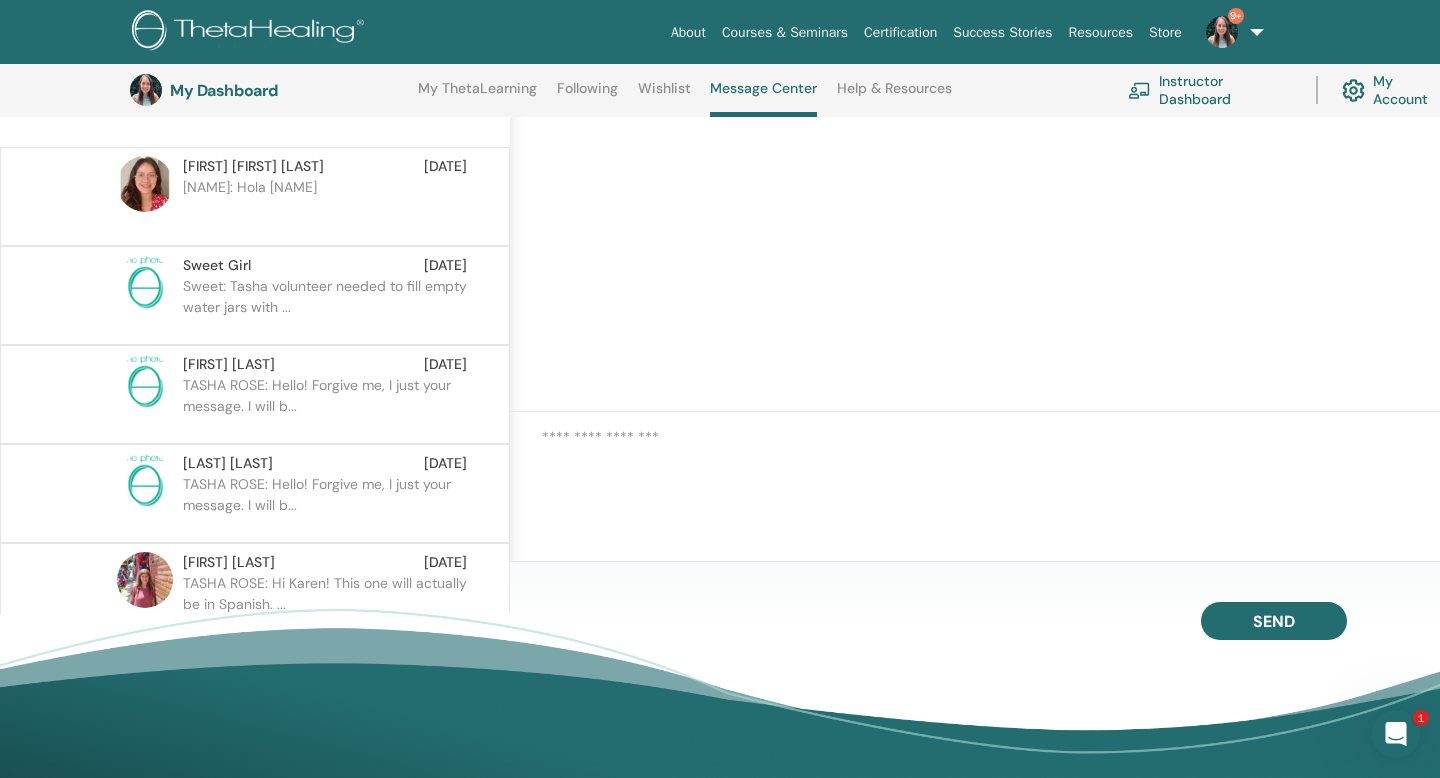 click 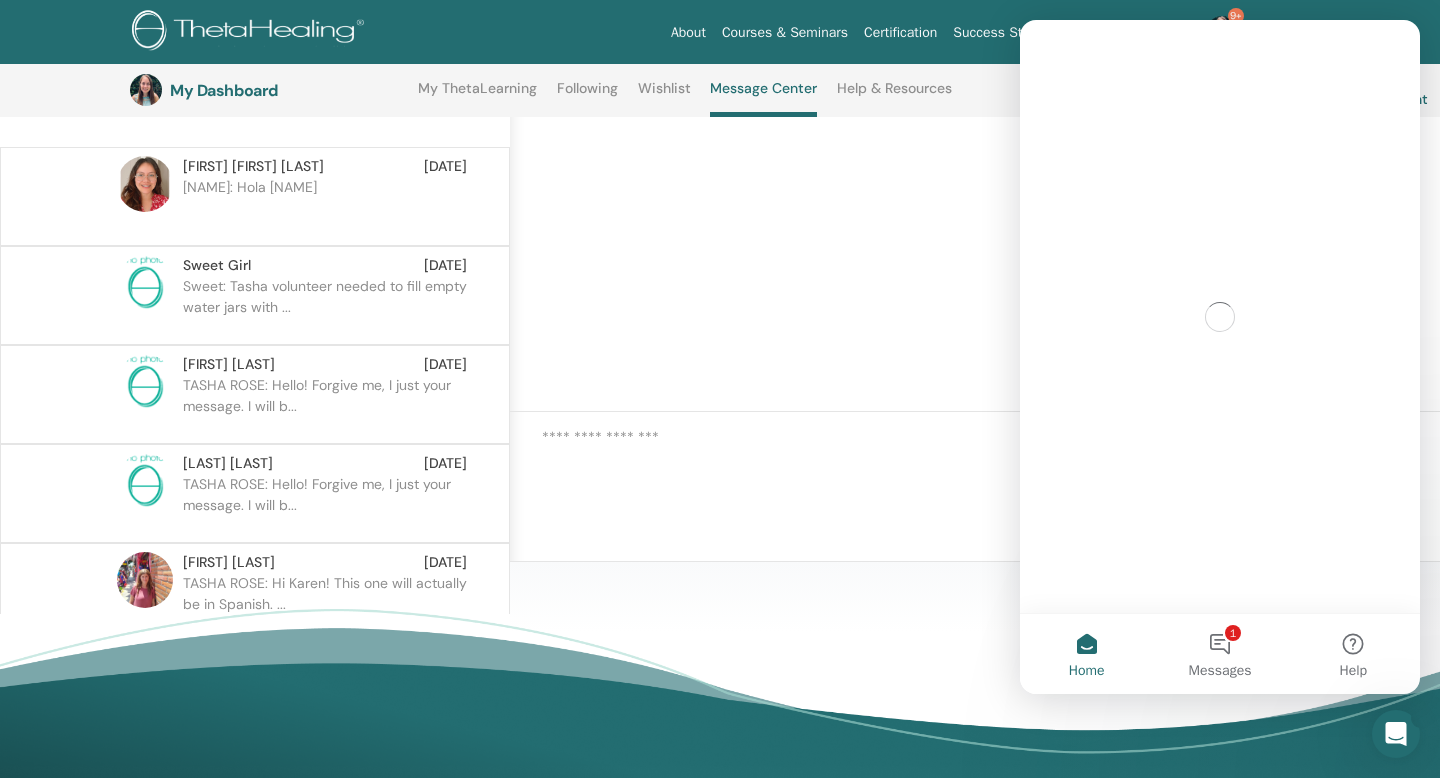 scroll, scrollTop: 0, scrollLeft: 0, axis: both 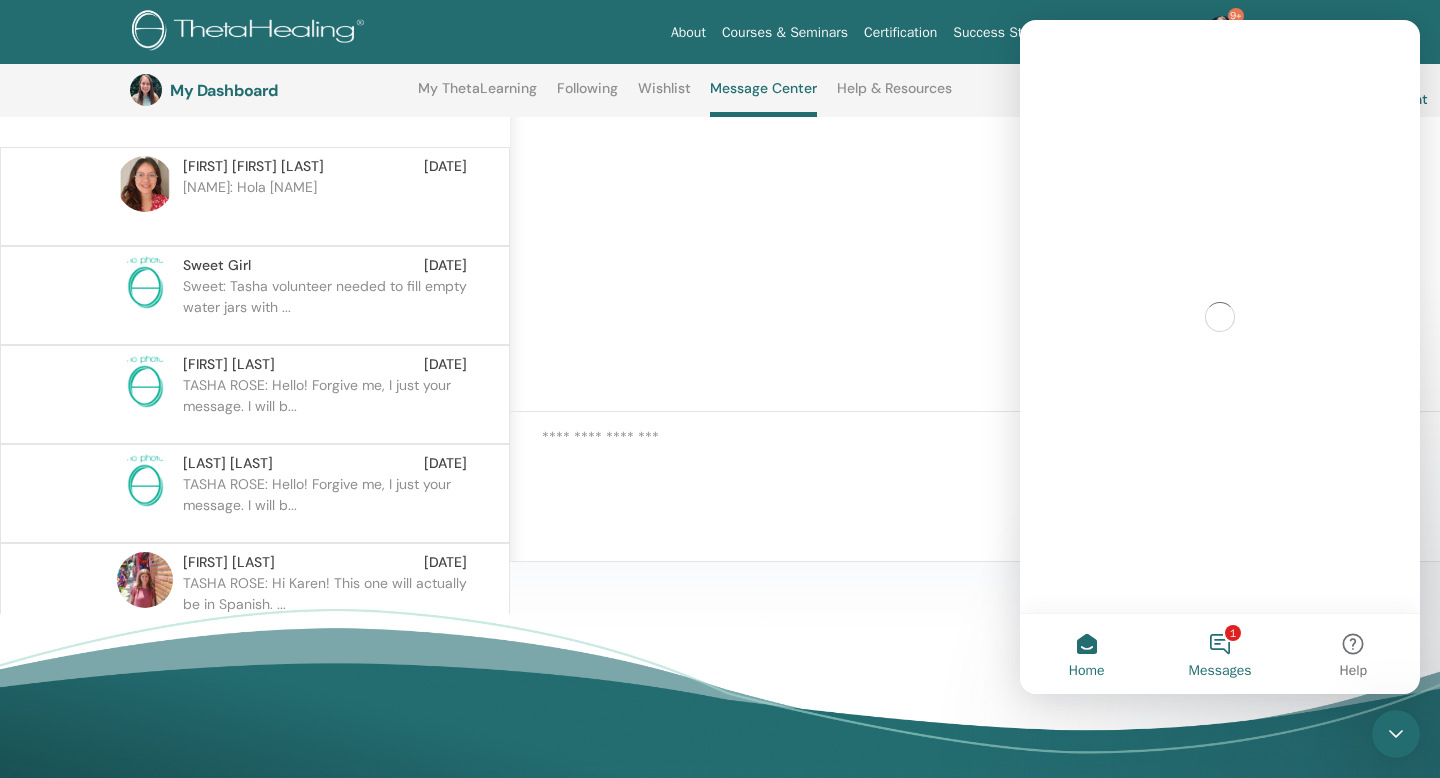 click on "1 Messages" at bounding box center [1219, 654] 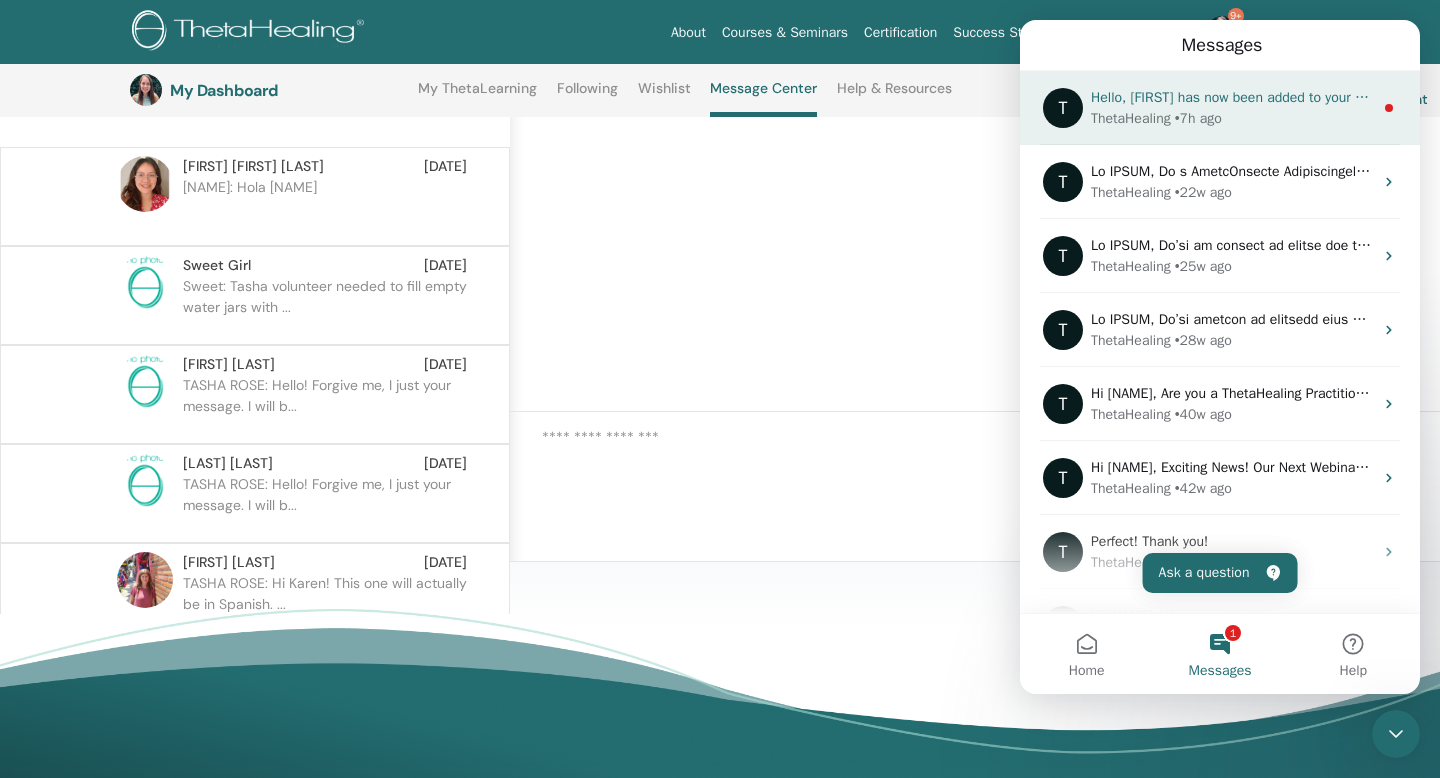 click on "•  7h ago" at bounding box center (1198, 118) 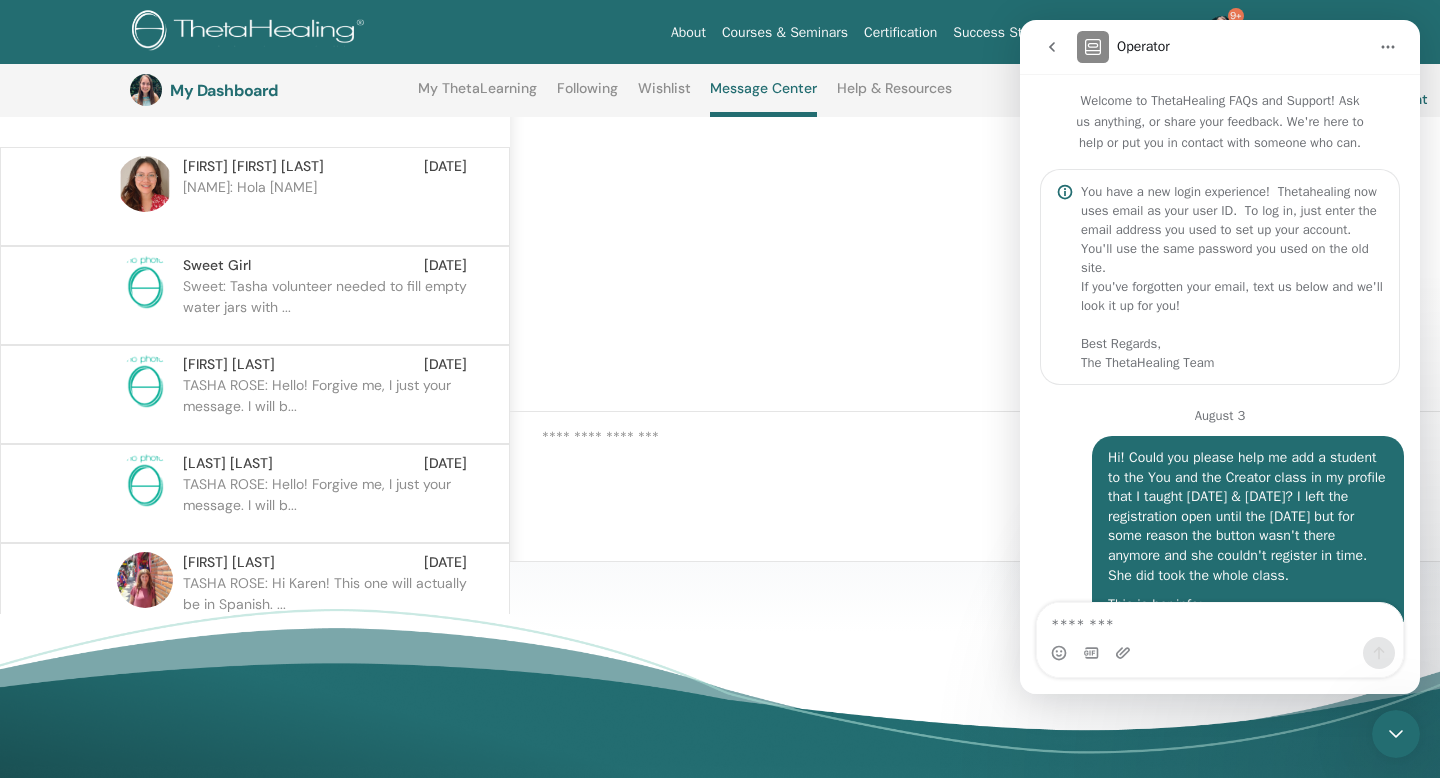scroll, scrollTop: 3, scrollLeft: 0, axis: vertical 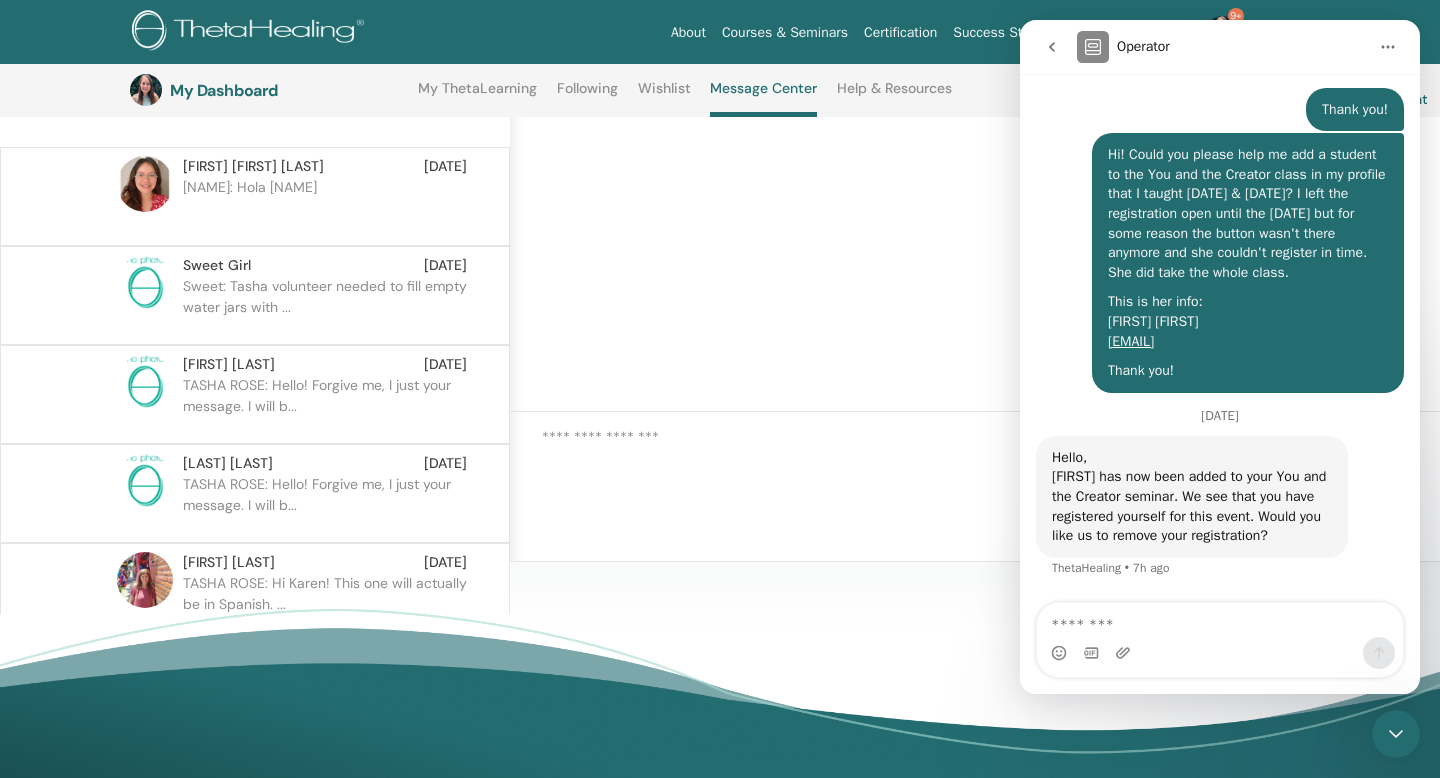 click at bounding box center (1220, 620) 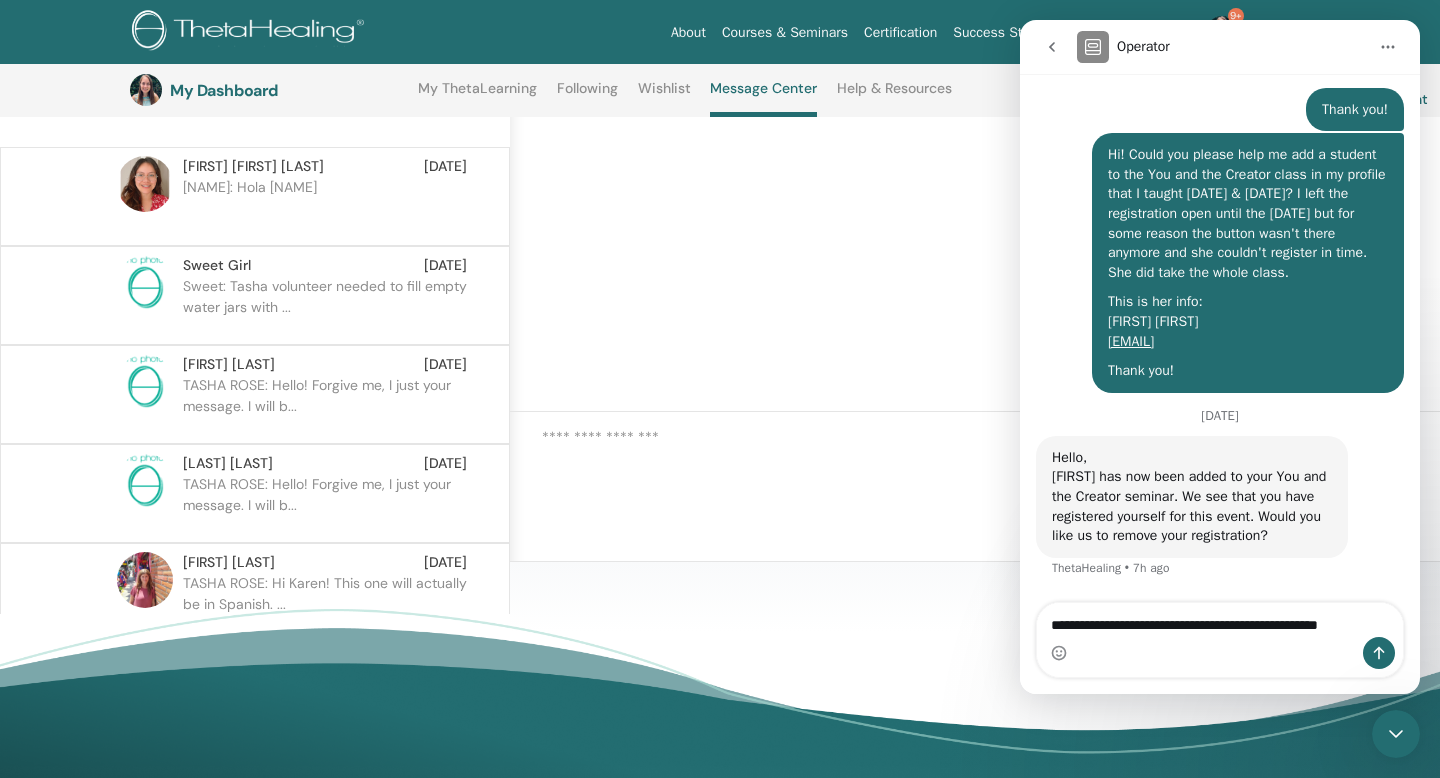 scroll, scrollTop: 924, scrollLeft: 0, axis: vertical 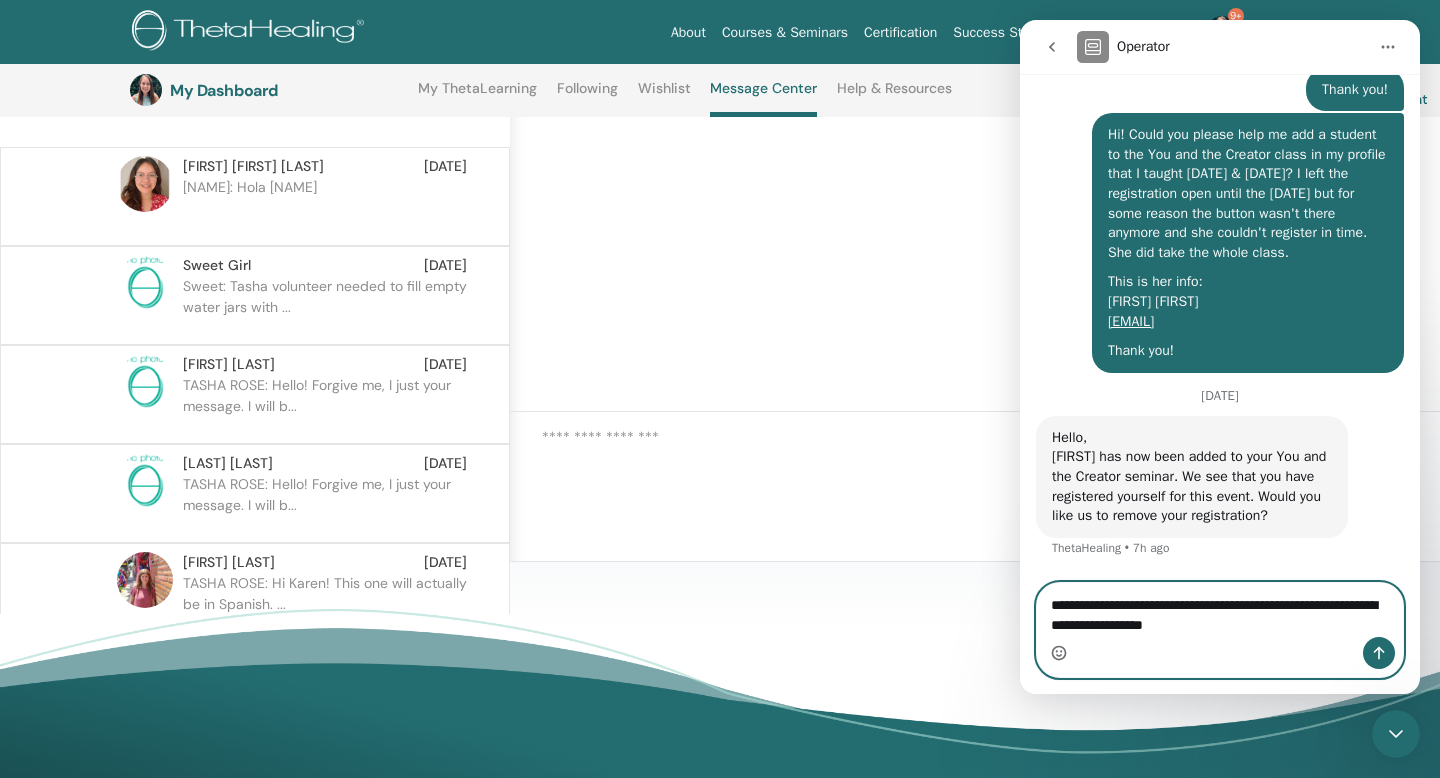 click 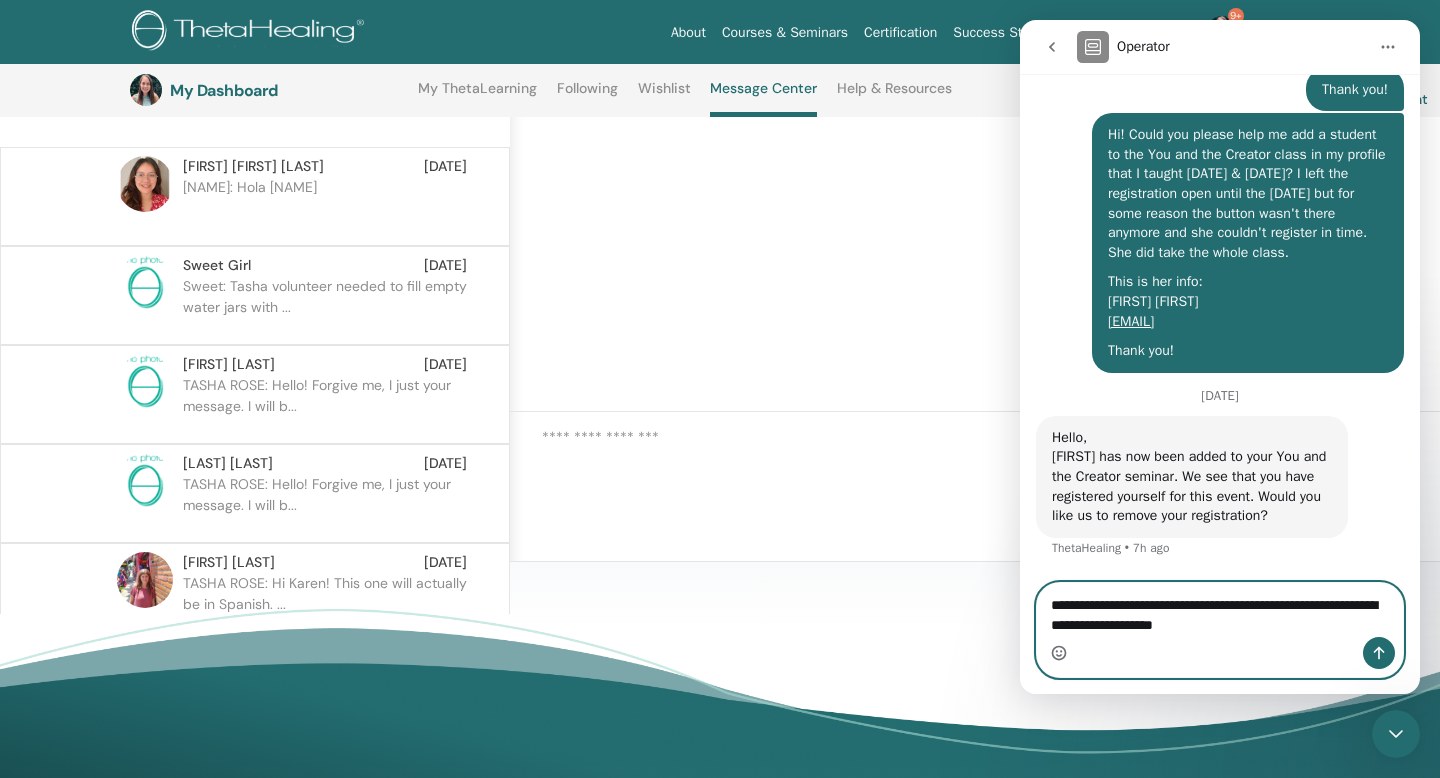 click on "**********" at bounding box center (1220, 610) 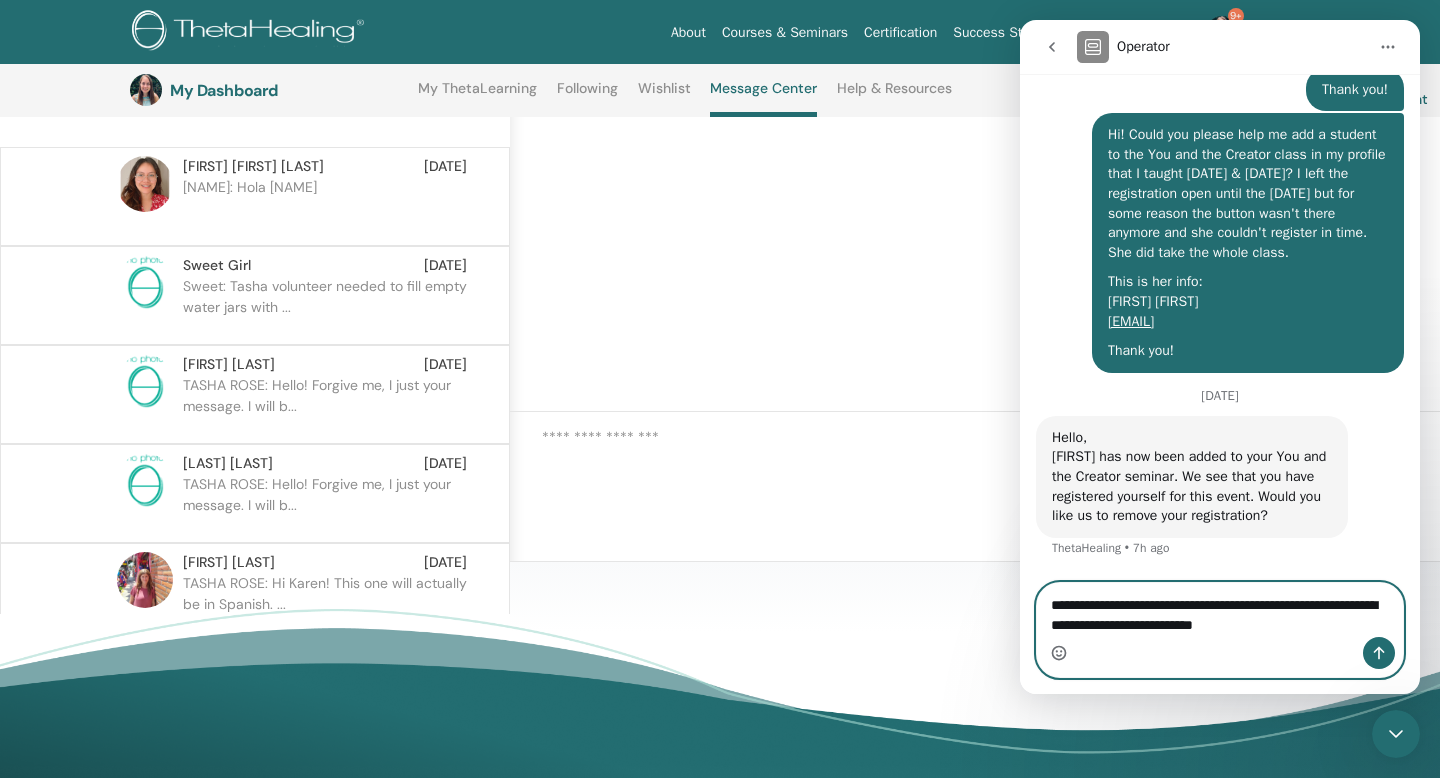 type on "**********" 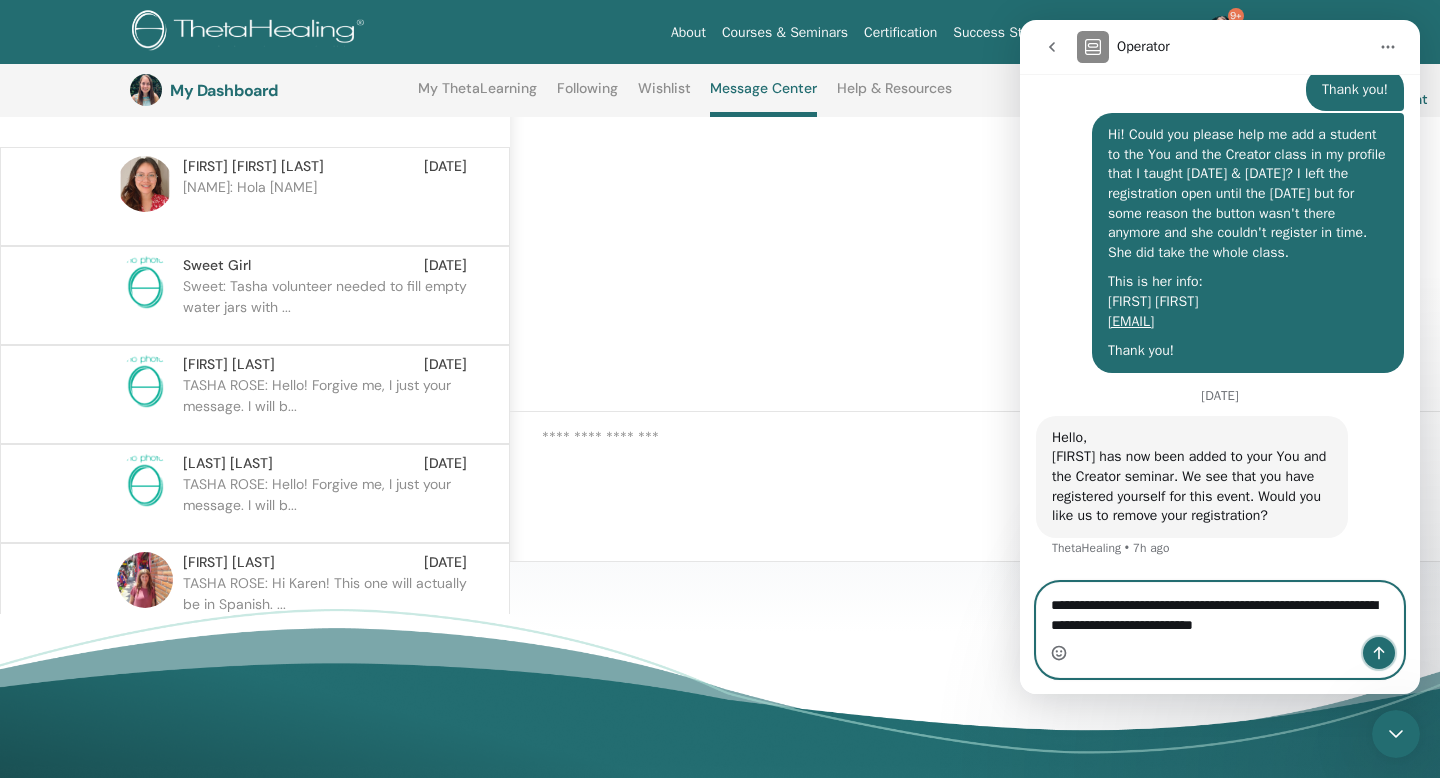 click 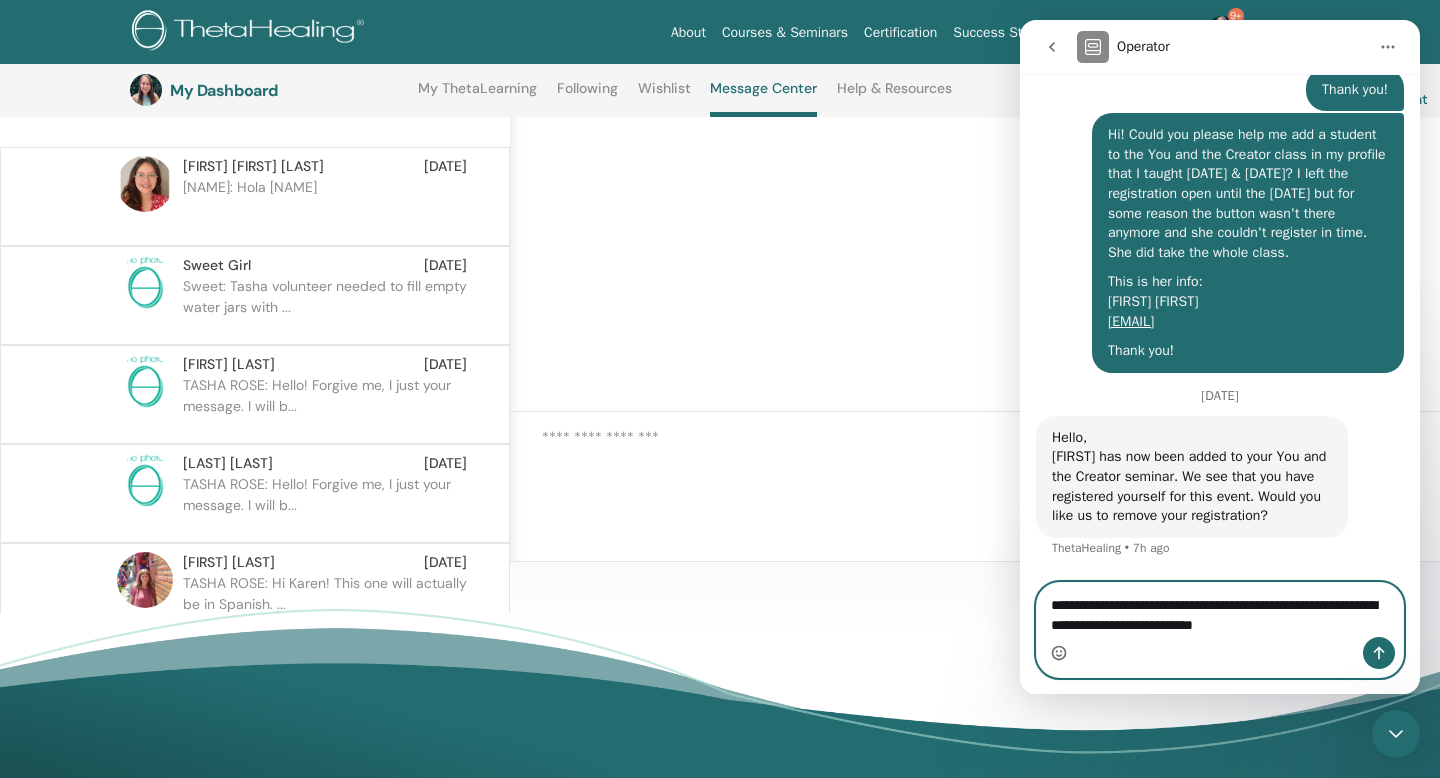 type 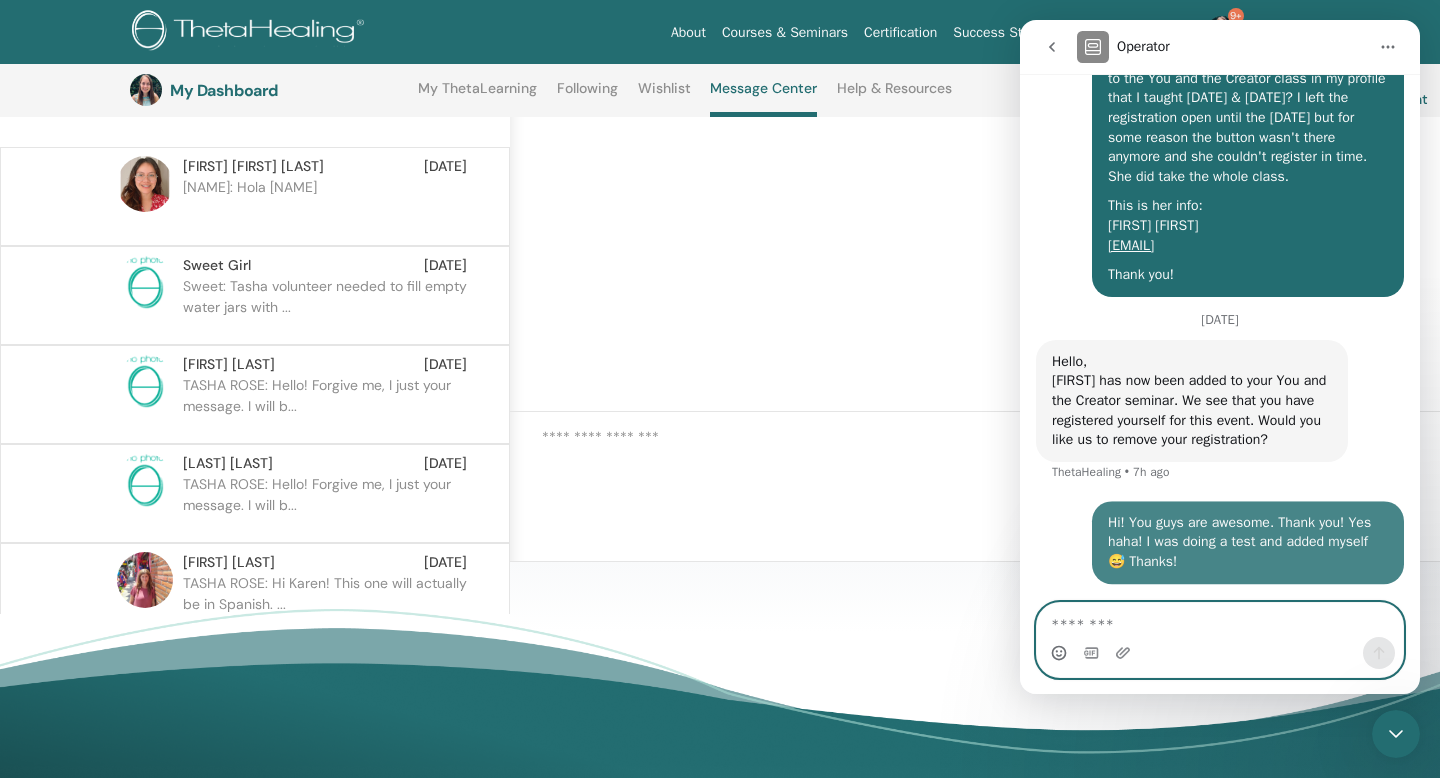 scroll, scrollTop: 1002, scrollLeft: 0, axis: vertical 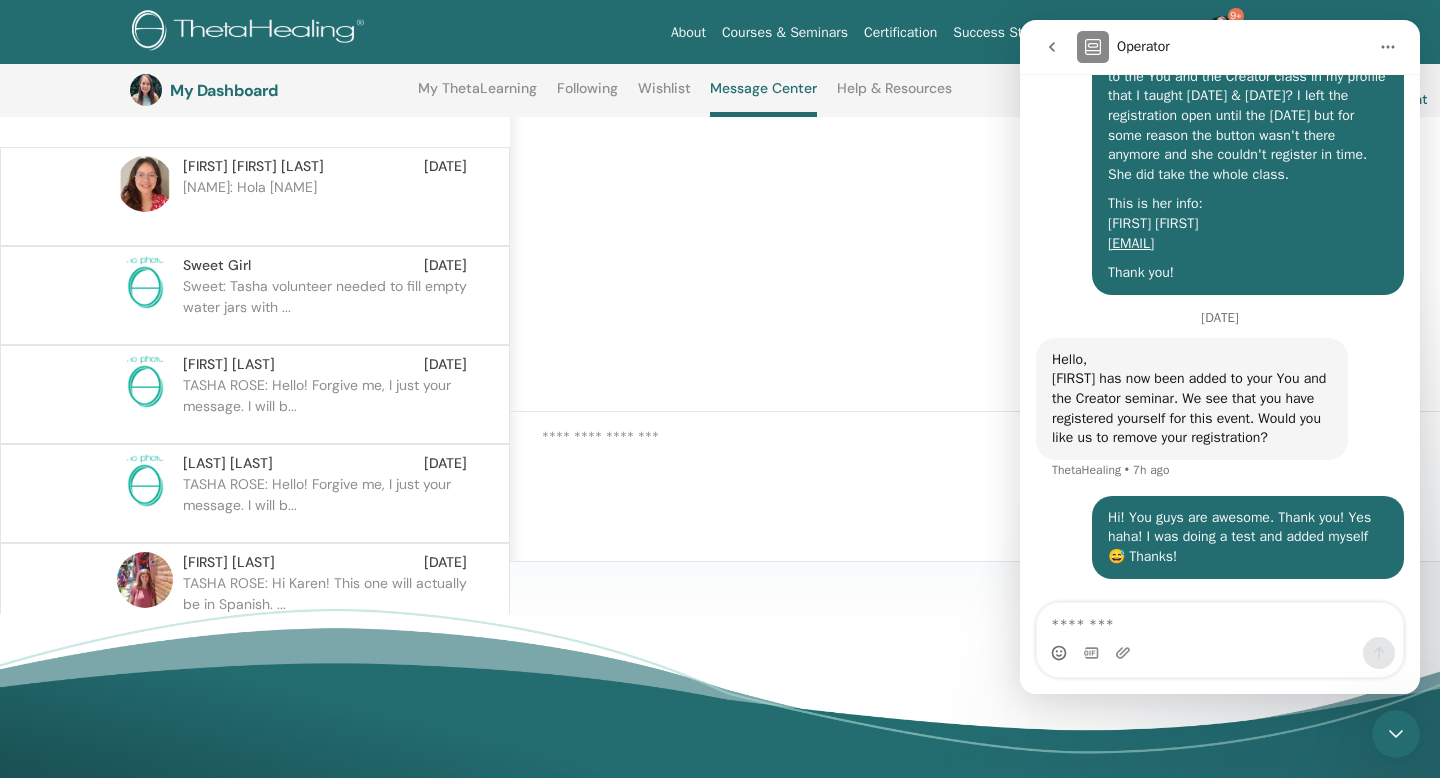 click at bounding box center (975, 248) 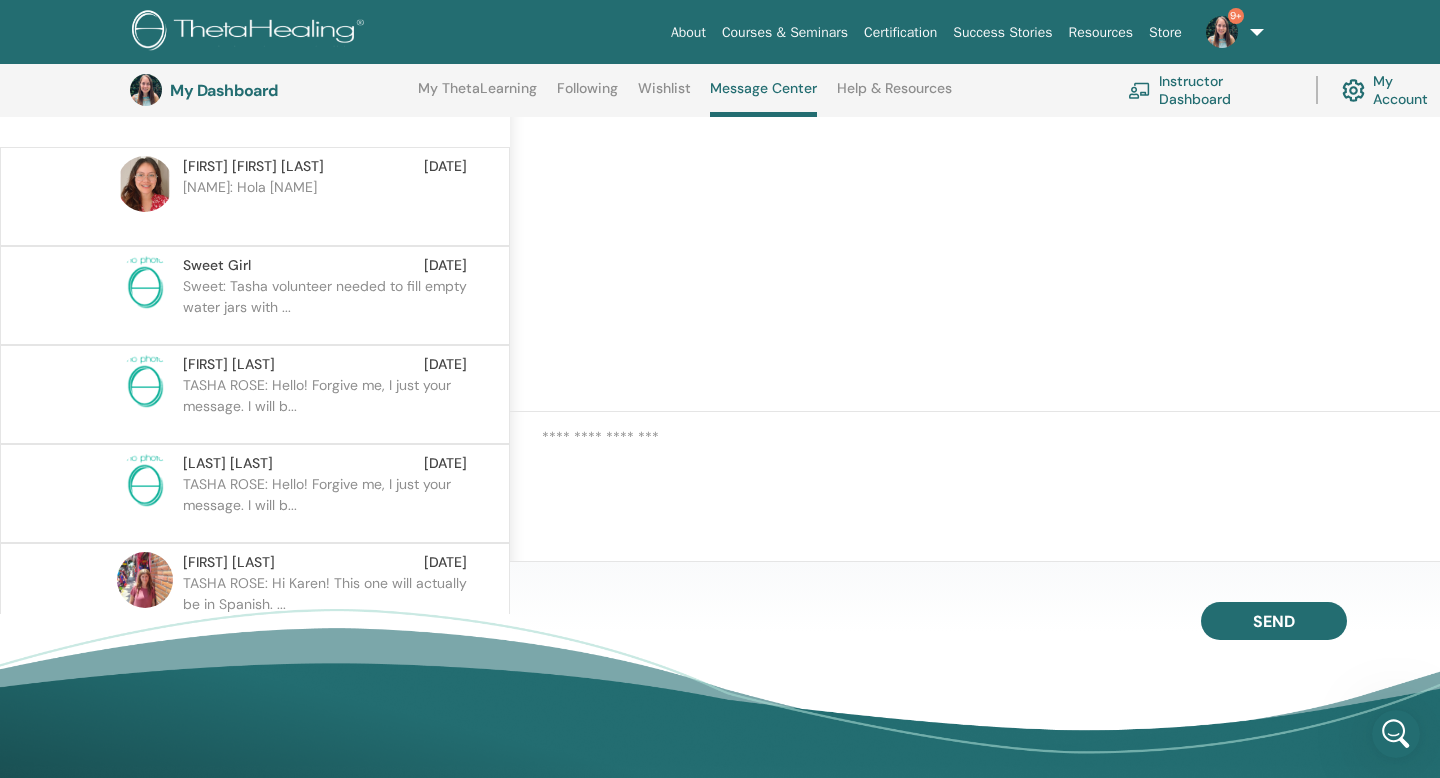 scroll, scrollTop: 0, scrollLeft: 0, axis: both 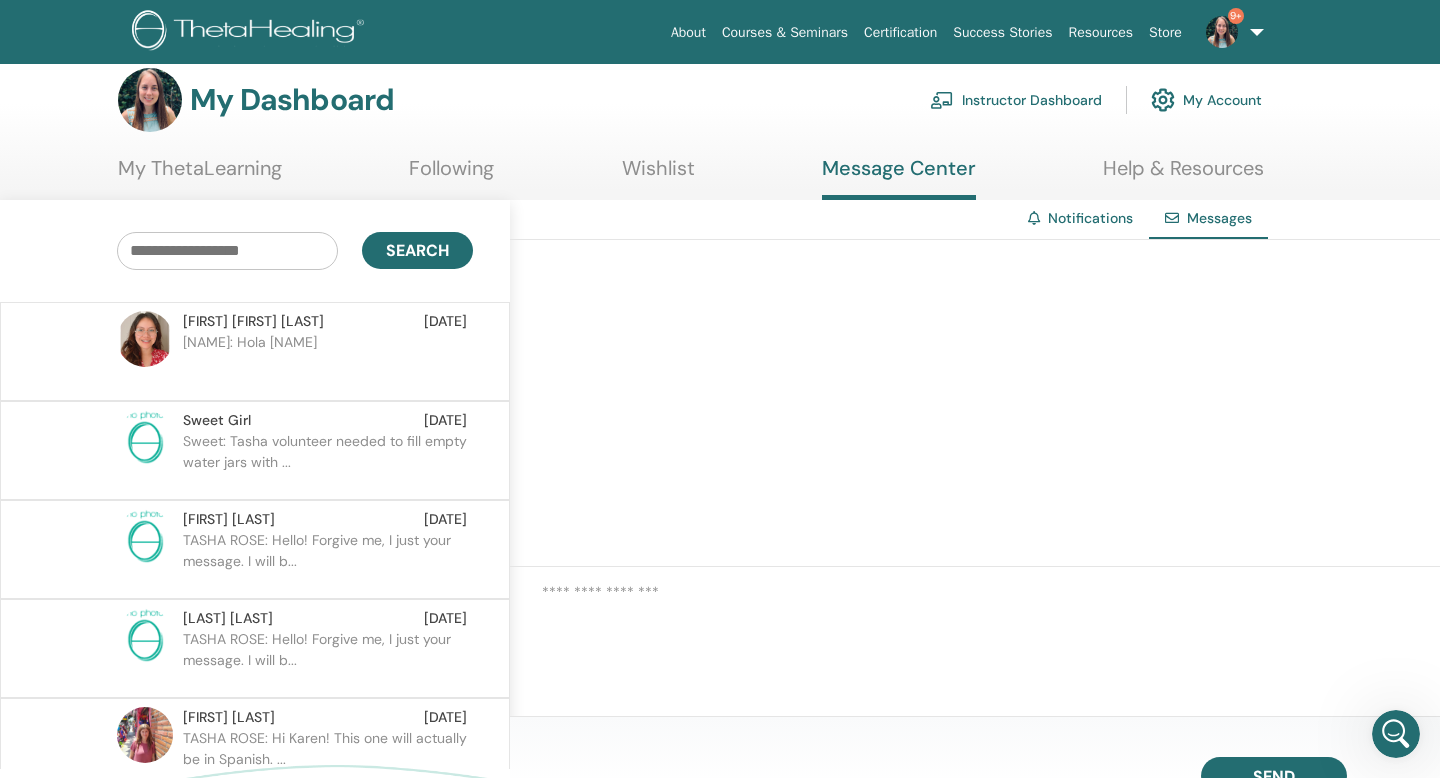 click on "Instructor Dashboard" at bounding box center (1016, 100) 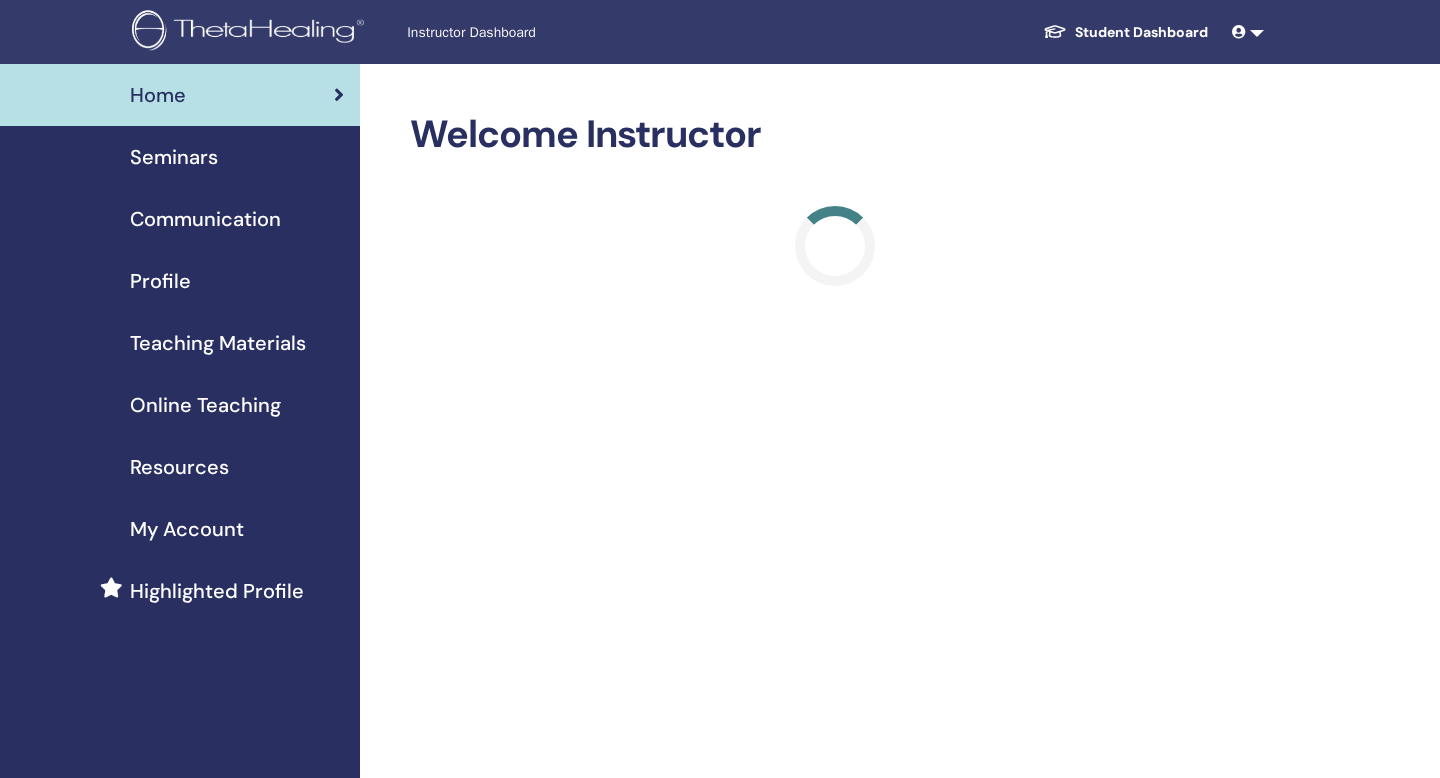 scroll, scrollTop: 0, scrollLeft: 0, axis: both 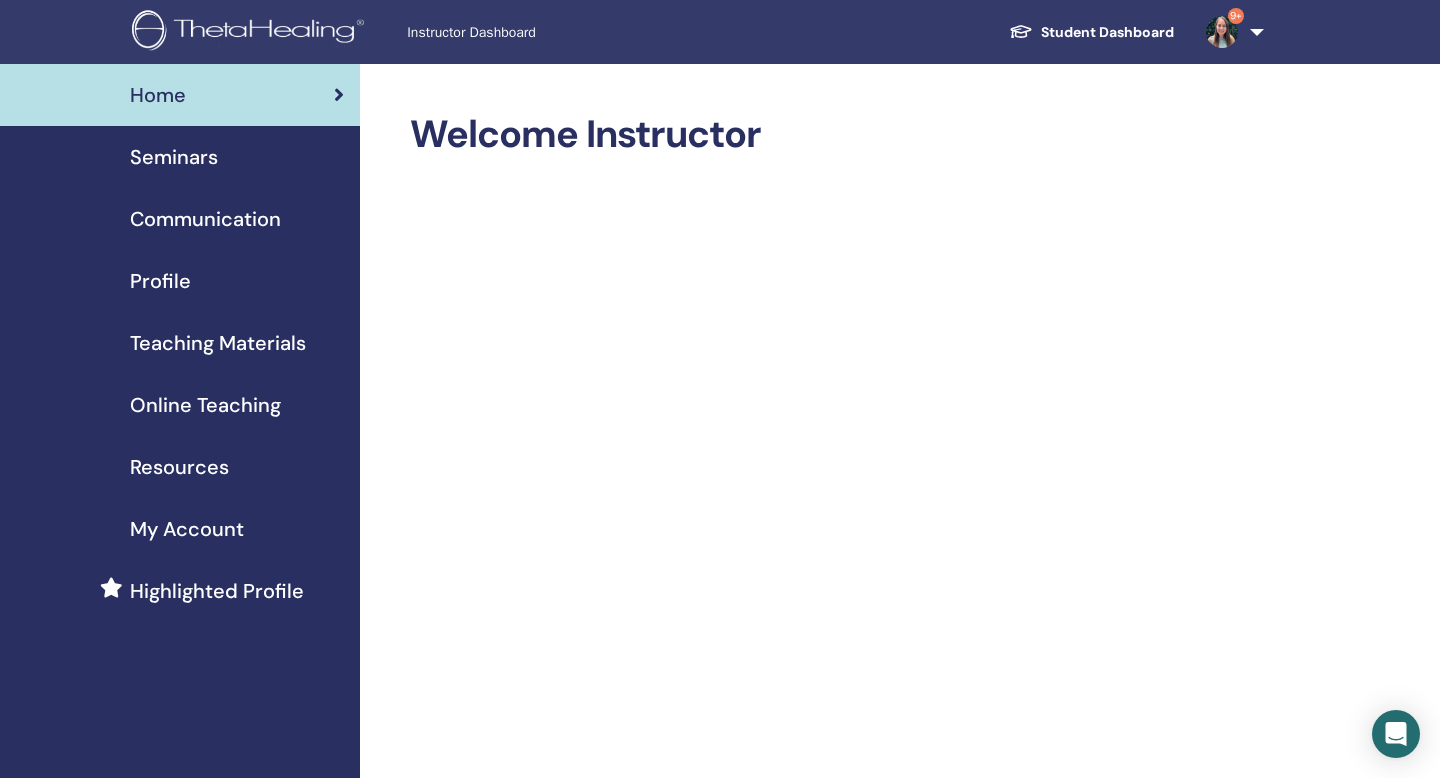 click on "Seminars" at bounding box center [174, 157] 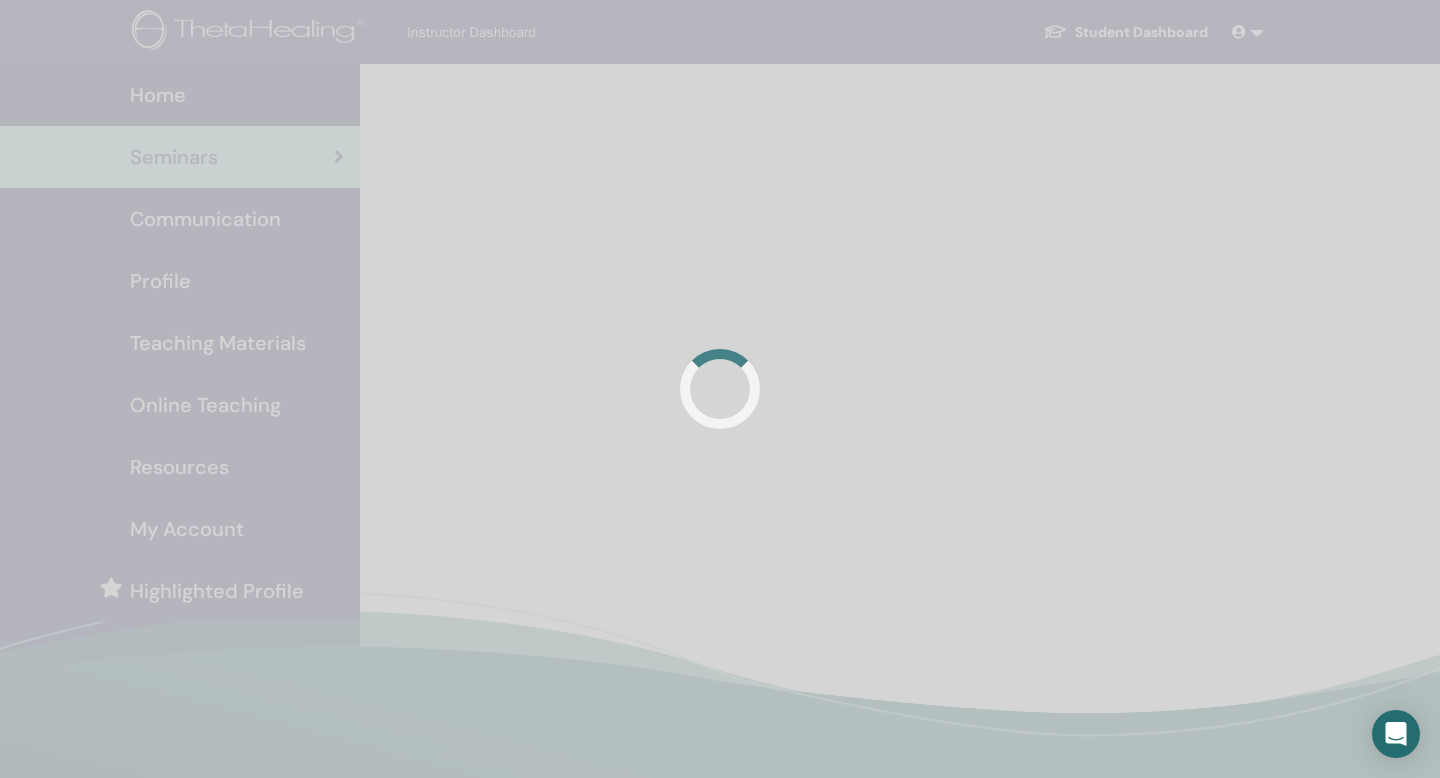 scroll, scrollTop: 0, scrollLeft: 0, axis: both 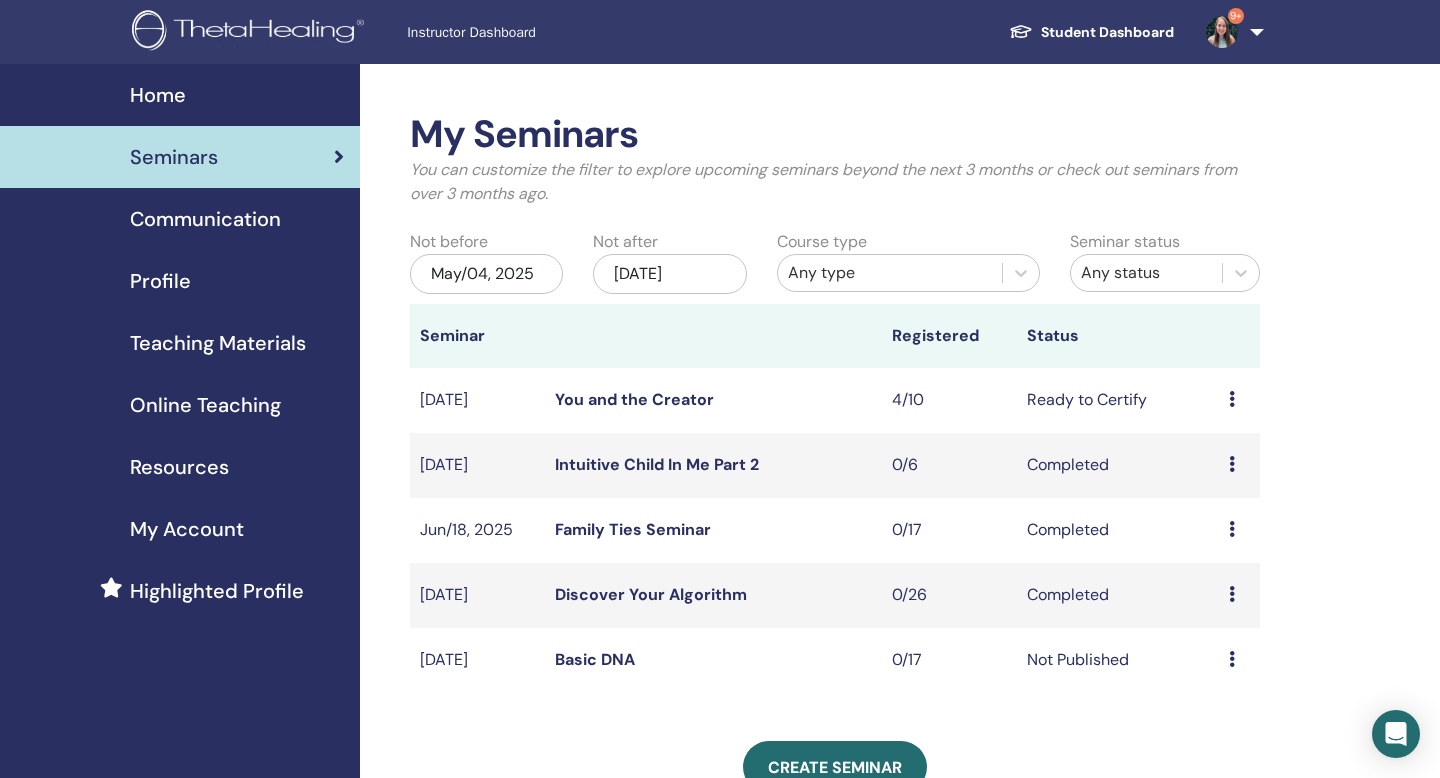 click at bounding box center (1232, 399) 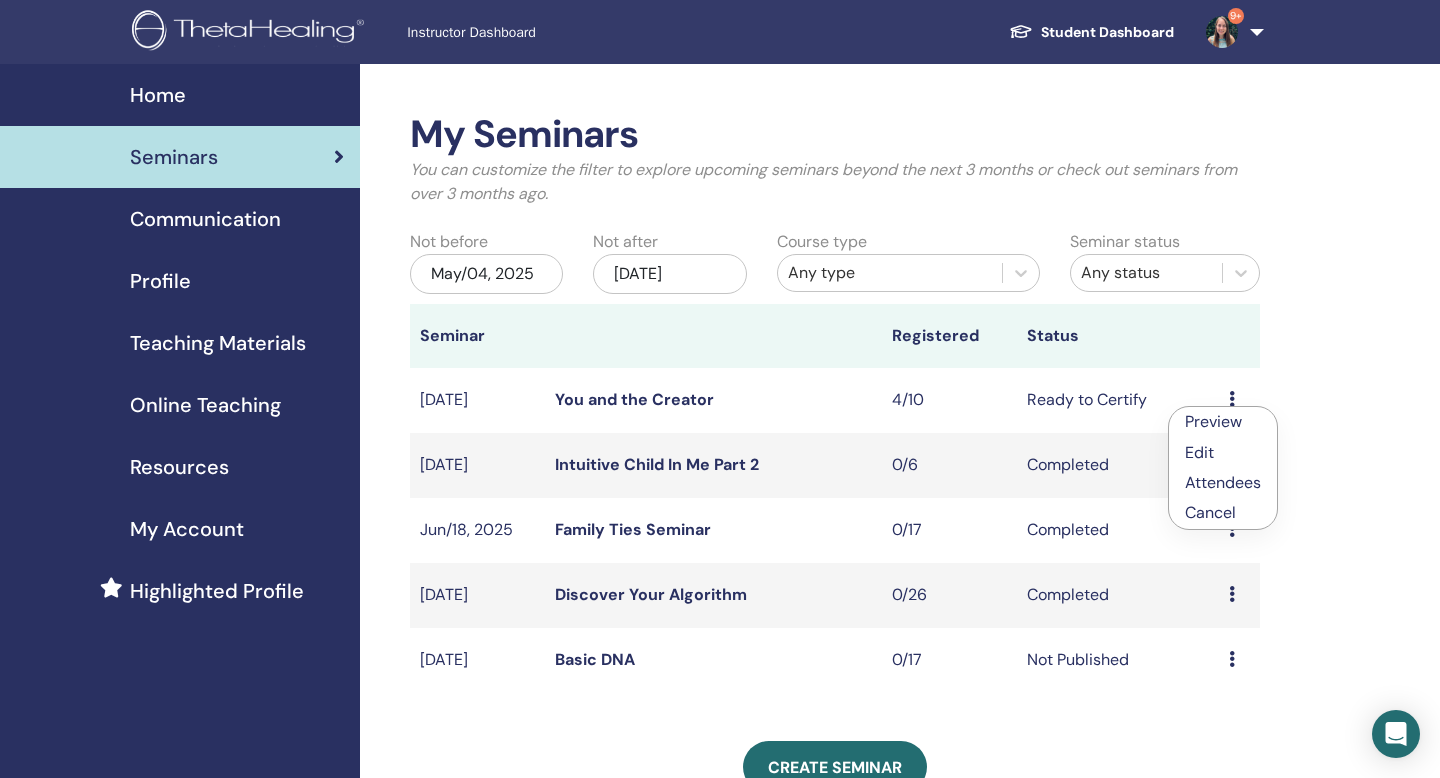 click on "Attendees" at bounding box center (1223, 482) 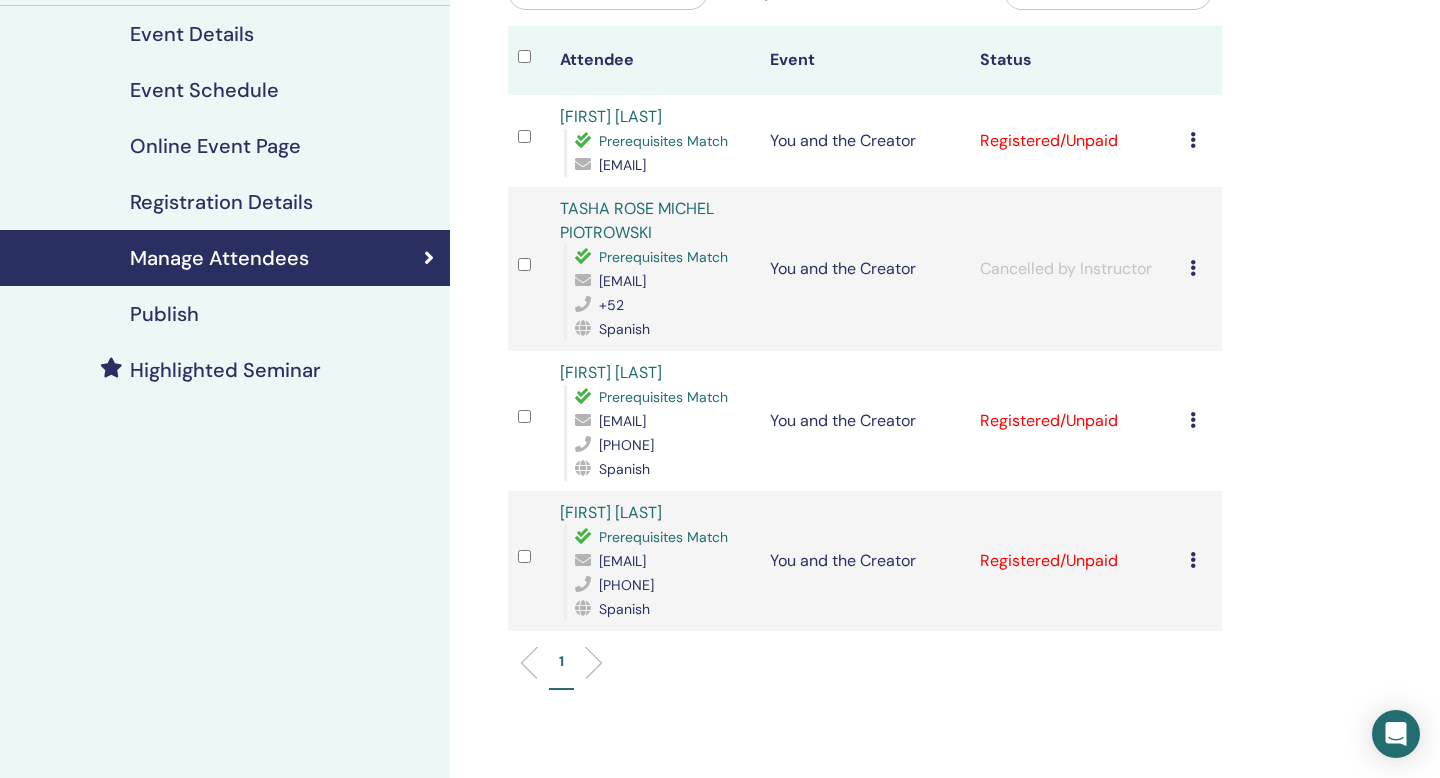scroll, scrollTop: 259, scrollLeft: 0, axis: vertical 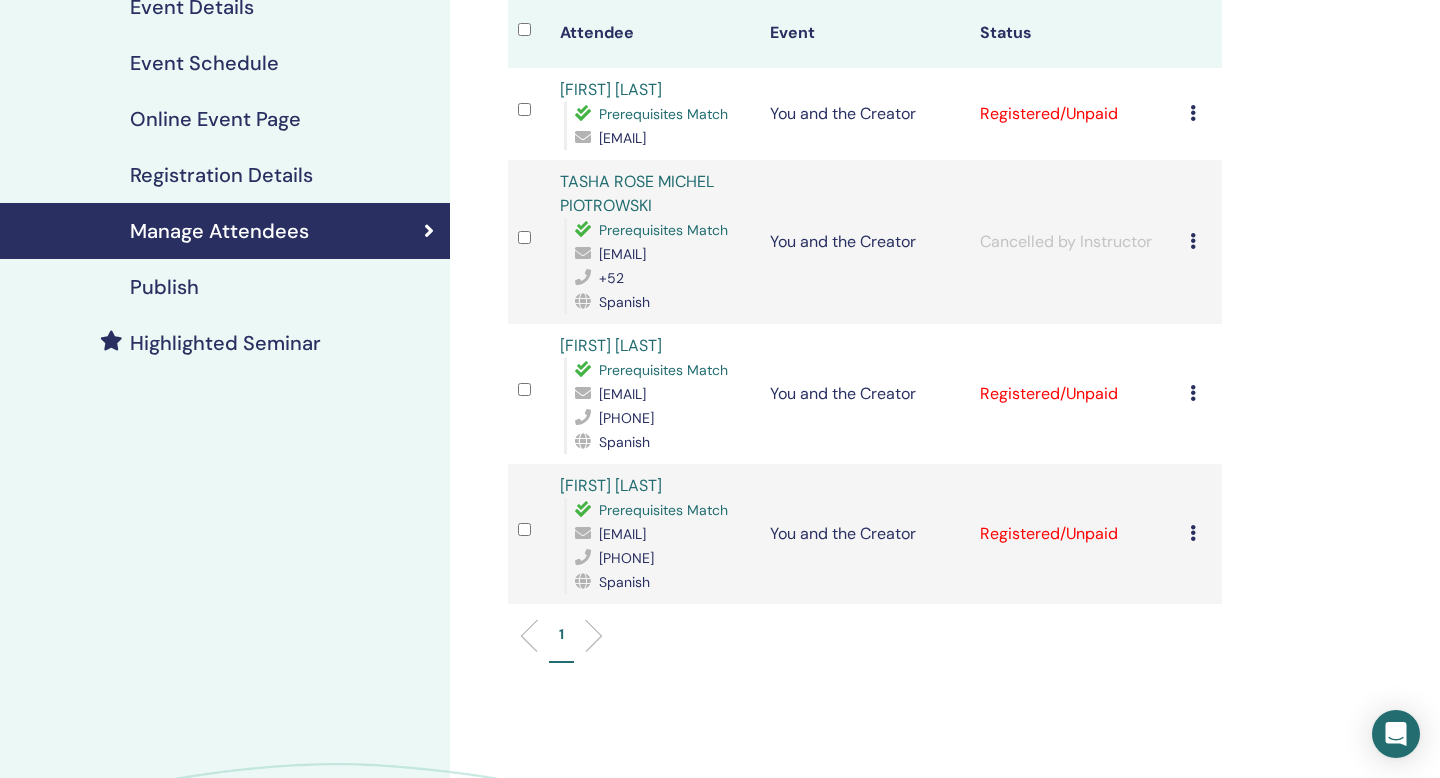 click at bounding box center [1193, 113] 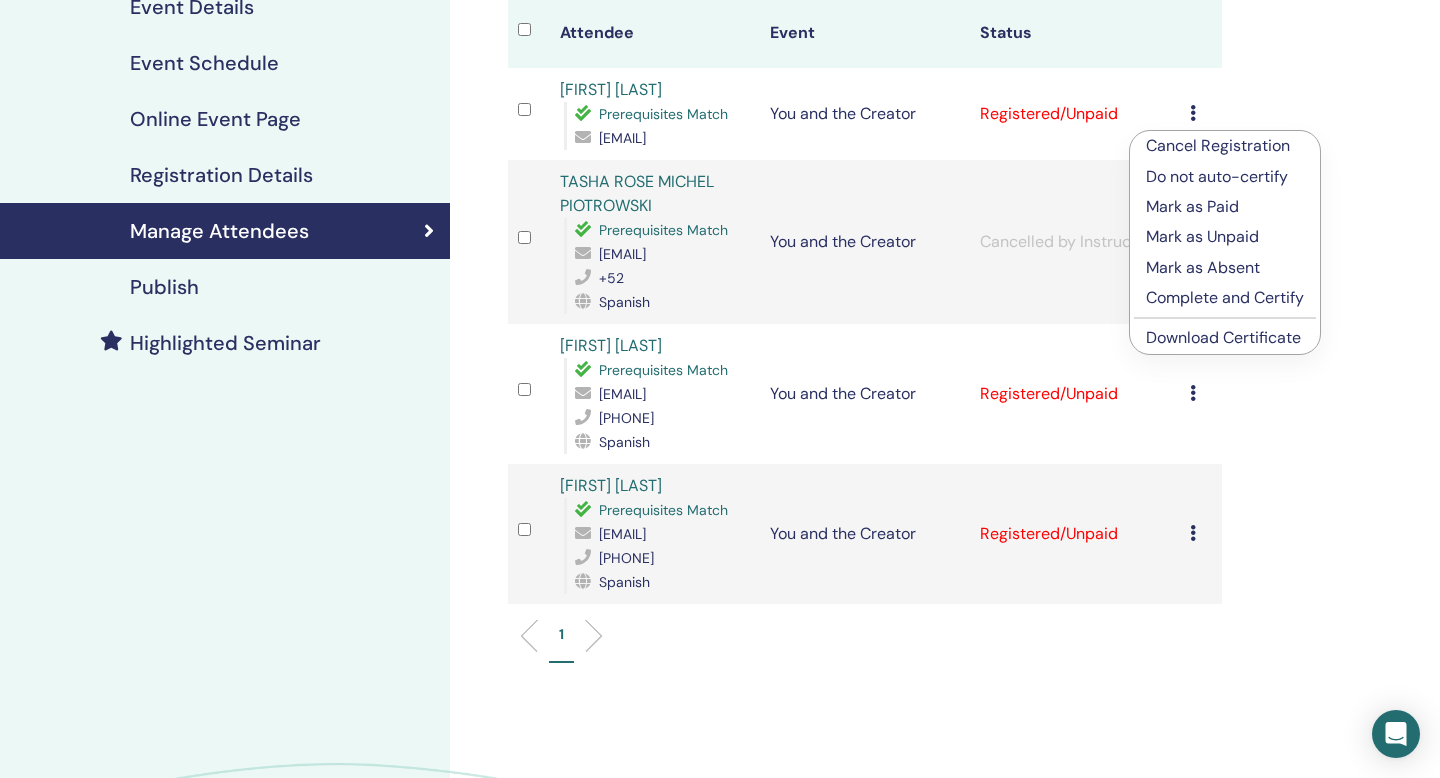 click on "Complete and Certify" at bounding box center [1225, 298] 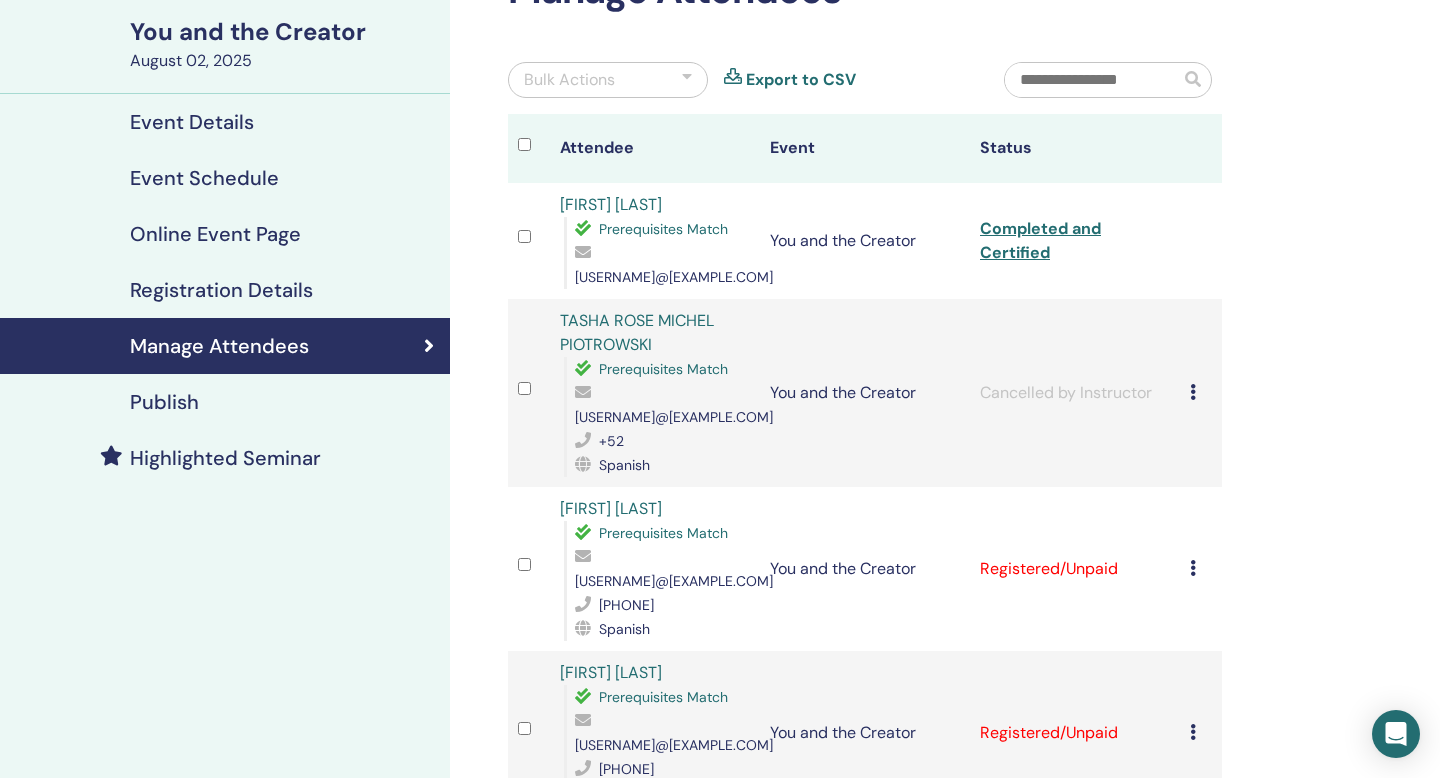 scroll, scrollTop: 237, scrollLeft: 0, axis: vertical 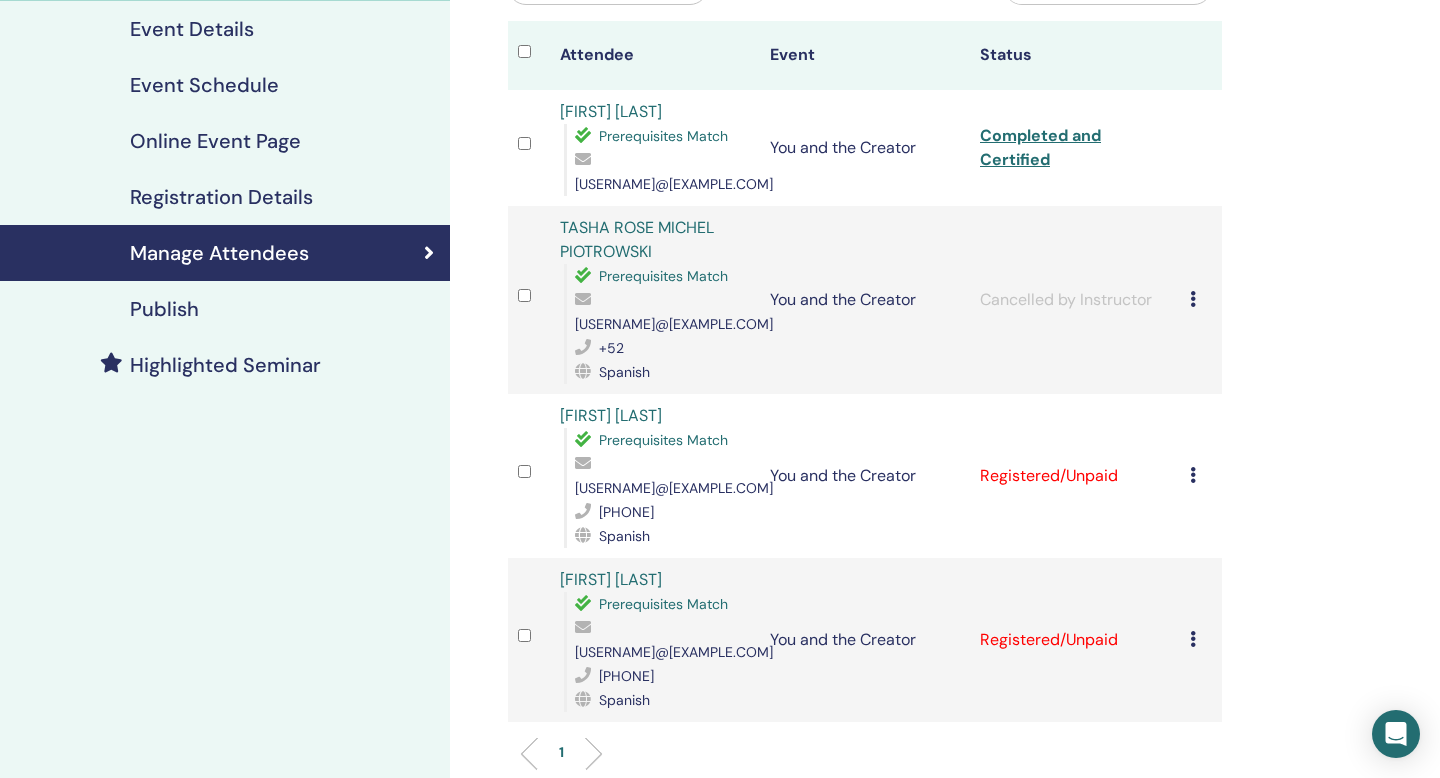 click on "Cancel Registration Do not auto-certify Mark as Paid Mark as Unpaid Mark as Absent Complete and Certify Download Certificate" at bounding box center [1201, 476] 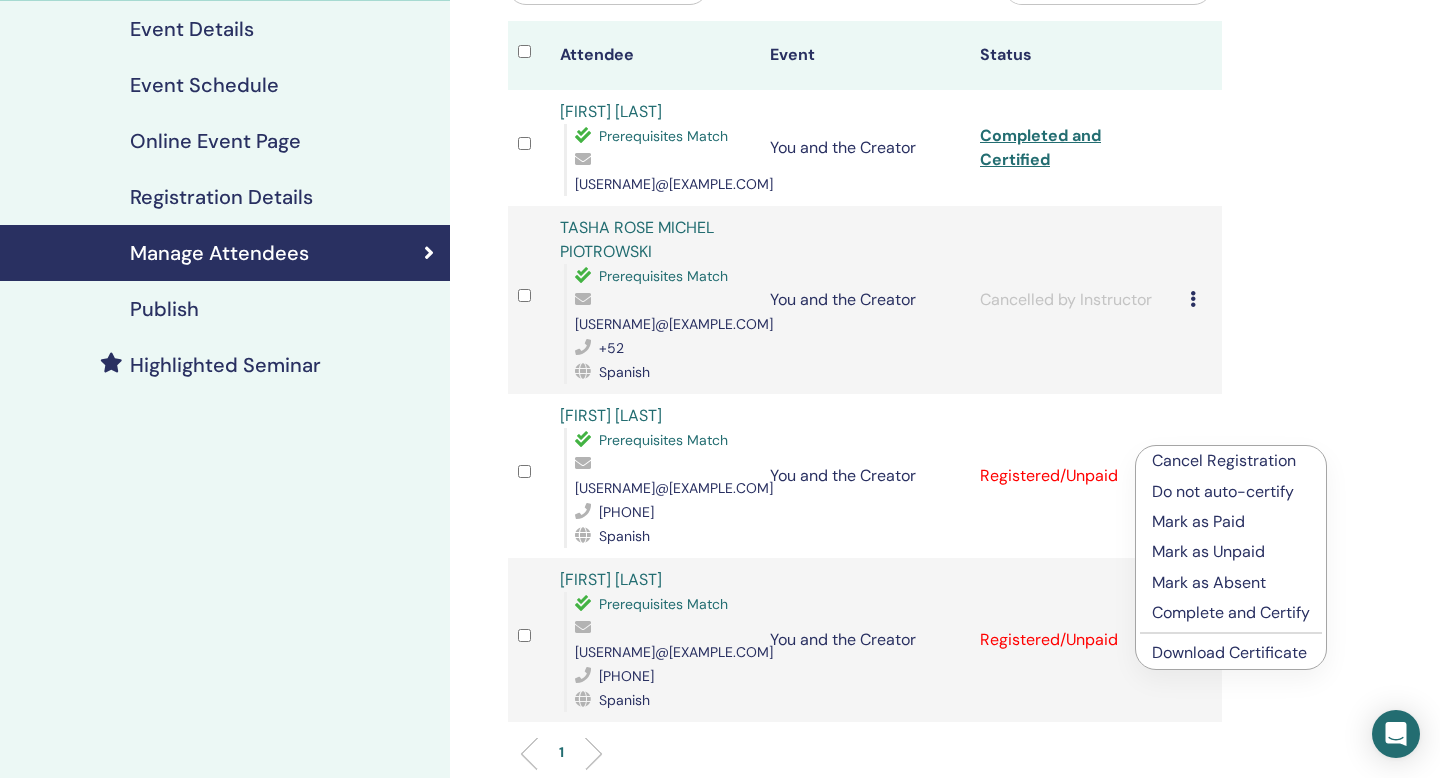 click on "Complete and Certify" at bounding box center (1231, 613) 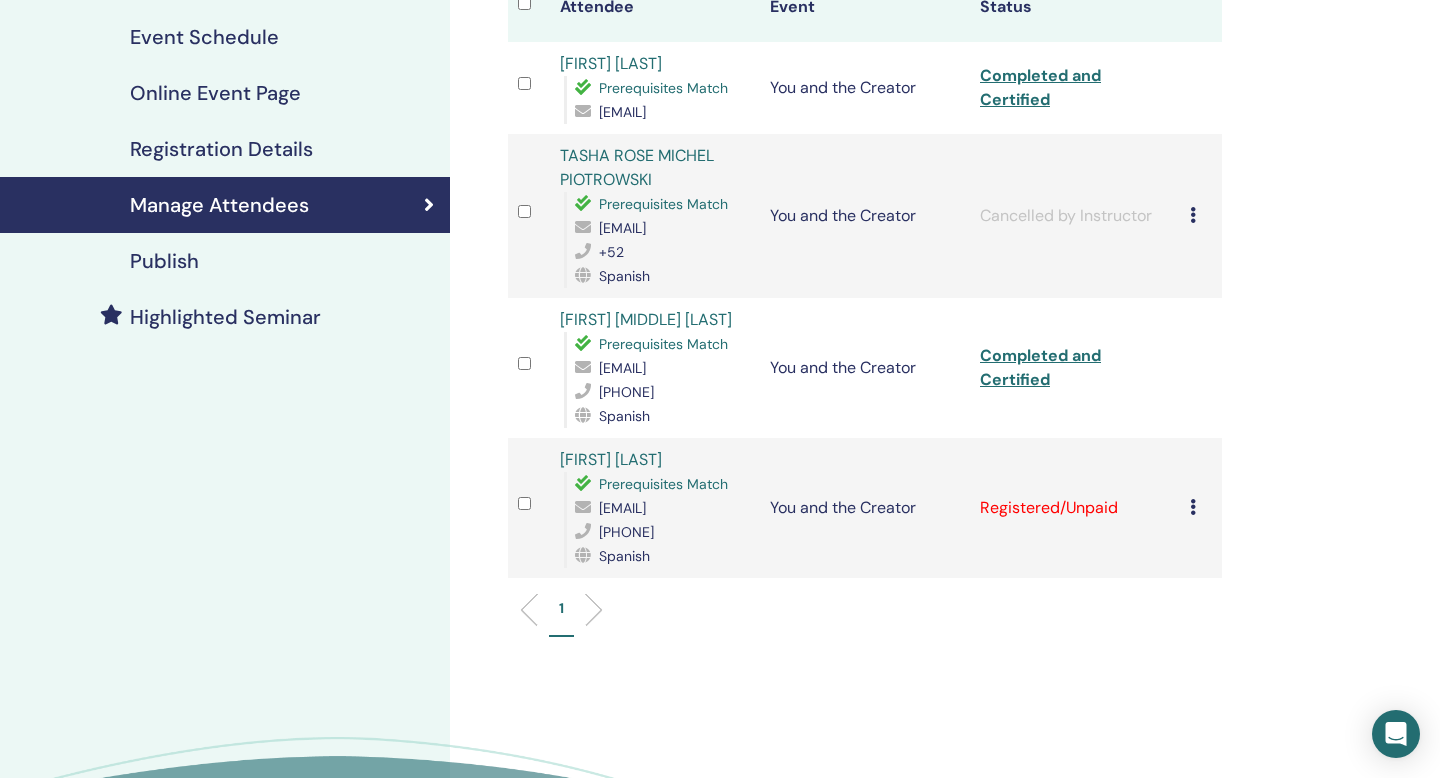 scroll, scrollTop: 289, scrollLeft: 0, axis: vertical 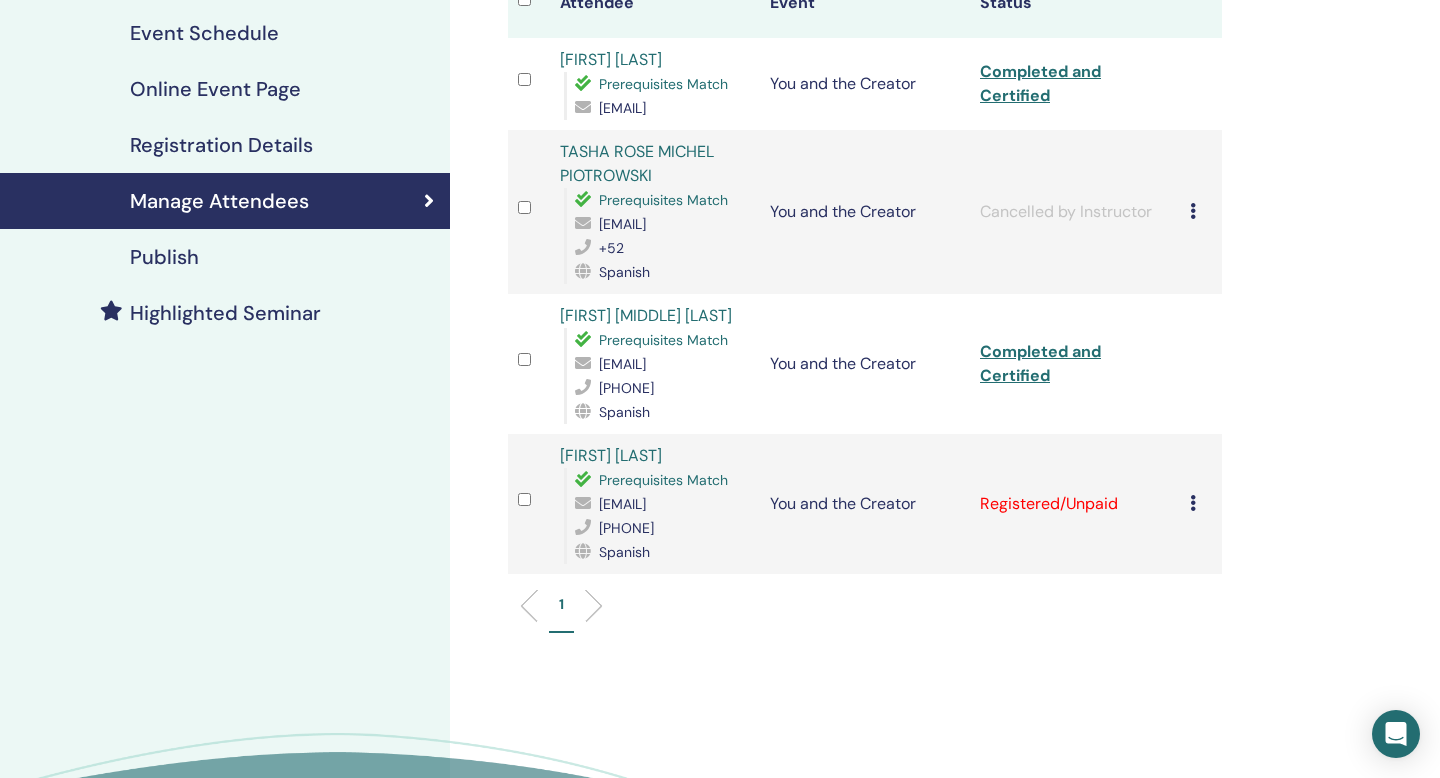 click at bounding box center [1193, 503] 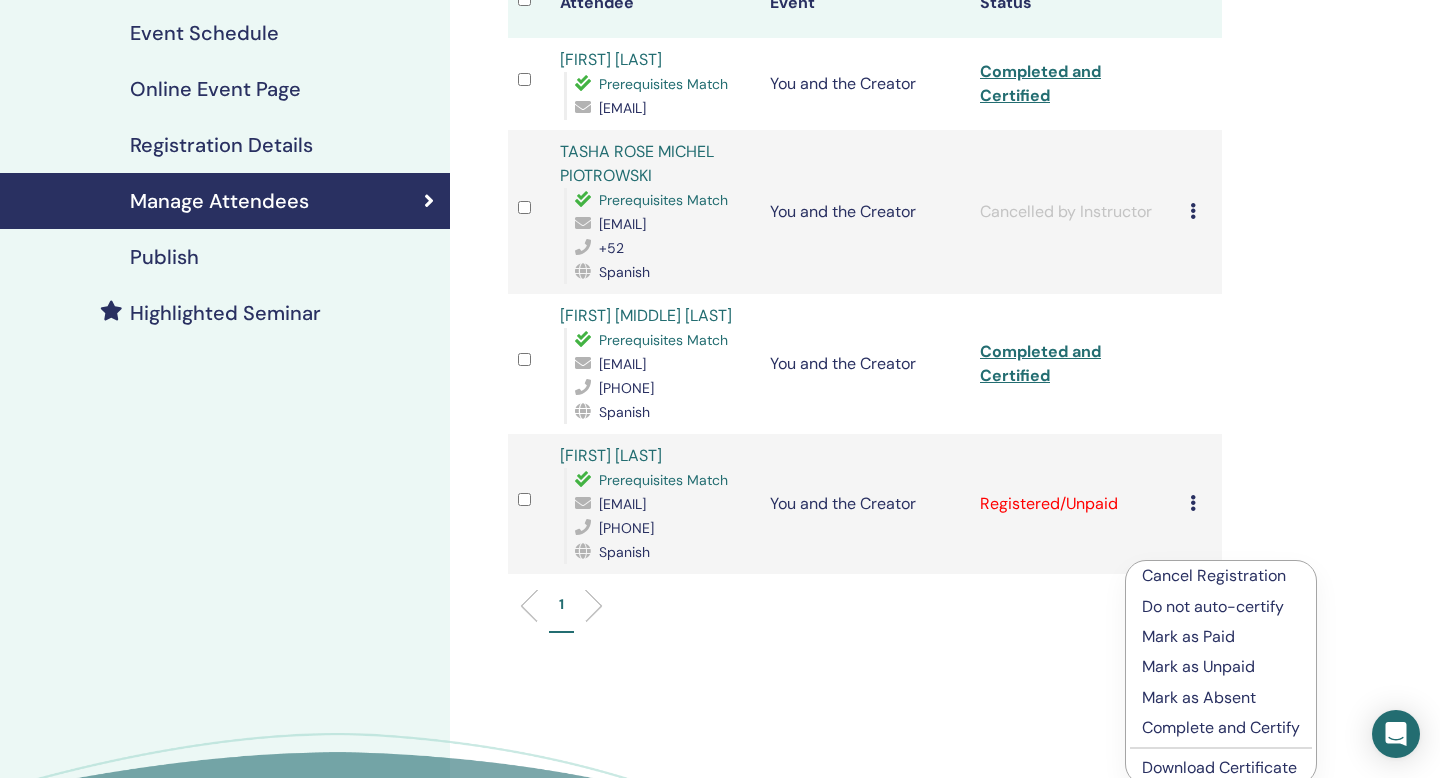 click on "Complete and Certify" at bounding box center [1221, 728] 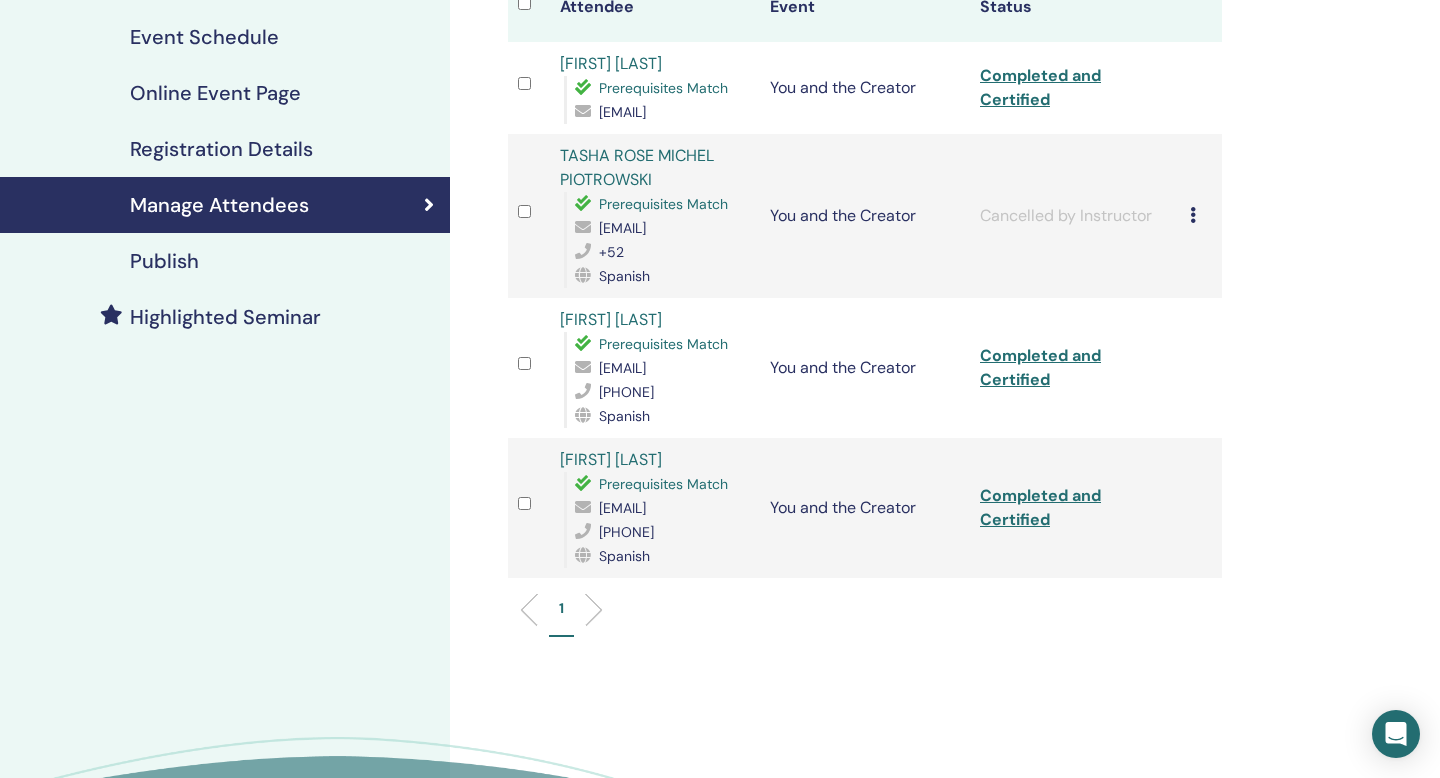 scroll, scrollTop: 287, scrollLeft: 0, axis: vertical 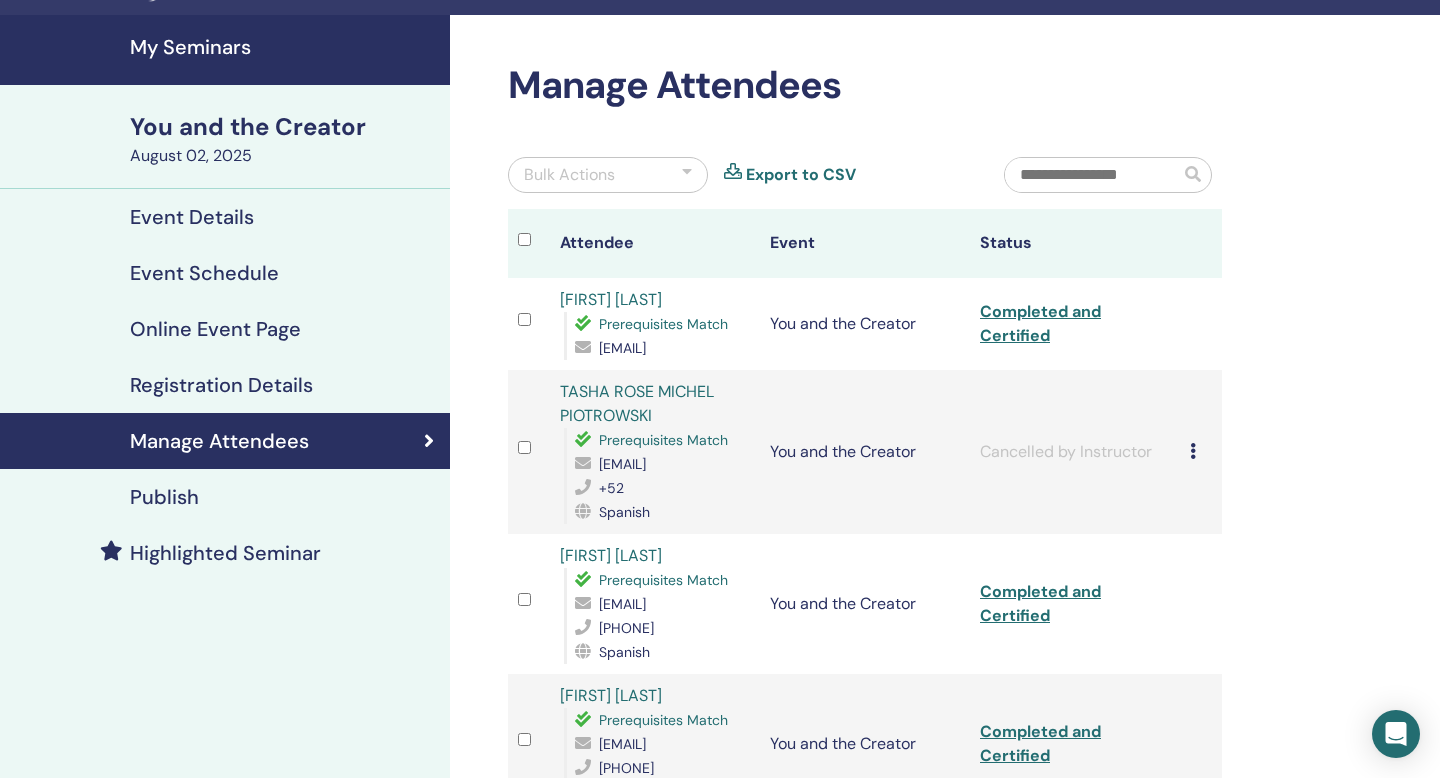 click on "Bulk Actions" at bounding box center [608, 175] 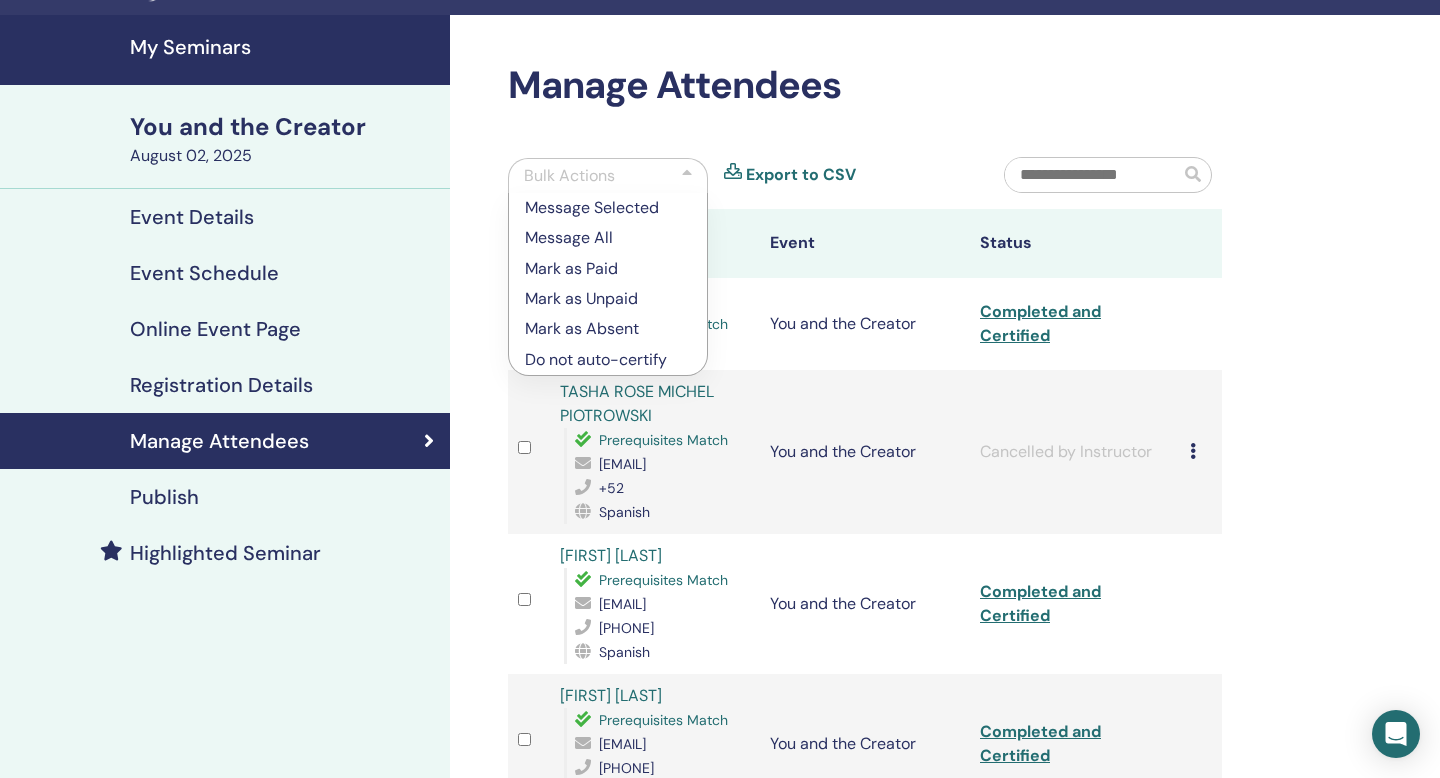 click on "Manage Attendees Bulk Actions Message Selected Message All Mark as Paid Mark as Unpaid Mark as Absent Do not auto-certify Export to CSV Attendee Event Status [FIRST] [LAST] Prerequisites Match [EMAIL] You and the Creator Completed and Certified [FIRST] [LAST] Prerequisites Match [EMAIL] +52 Spanish You and the Creator Cancelled by Instructor Cancel Registration Do not auto-certify Mark as Paid Mark as Unpaid Mark as Absent Complete and Certify Download Certificate [FIRST] [LAST] Prerequisites Match [EMAIL] [PHONE] Spanish You and the Creator Completed and Certified [FIRST] [LAST] Prerequisites Match [EMAIL] [PHONE] Spanish You and the Creator Completed and Certified 1" at bounding box center [930, 594] 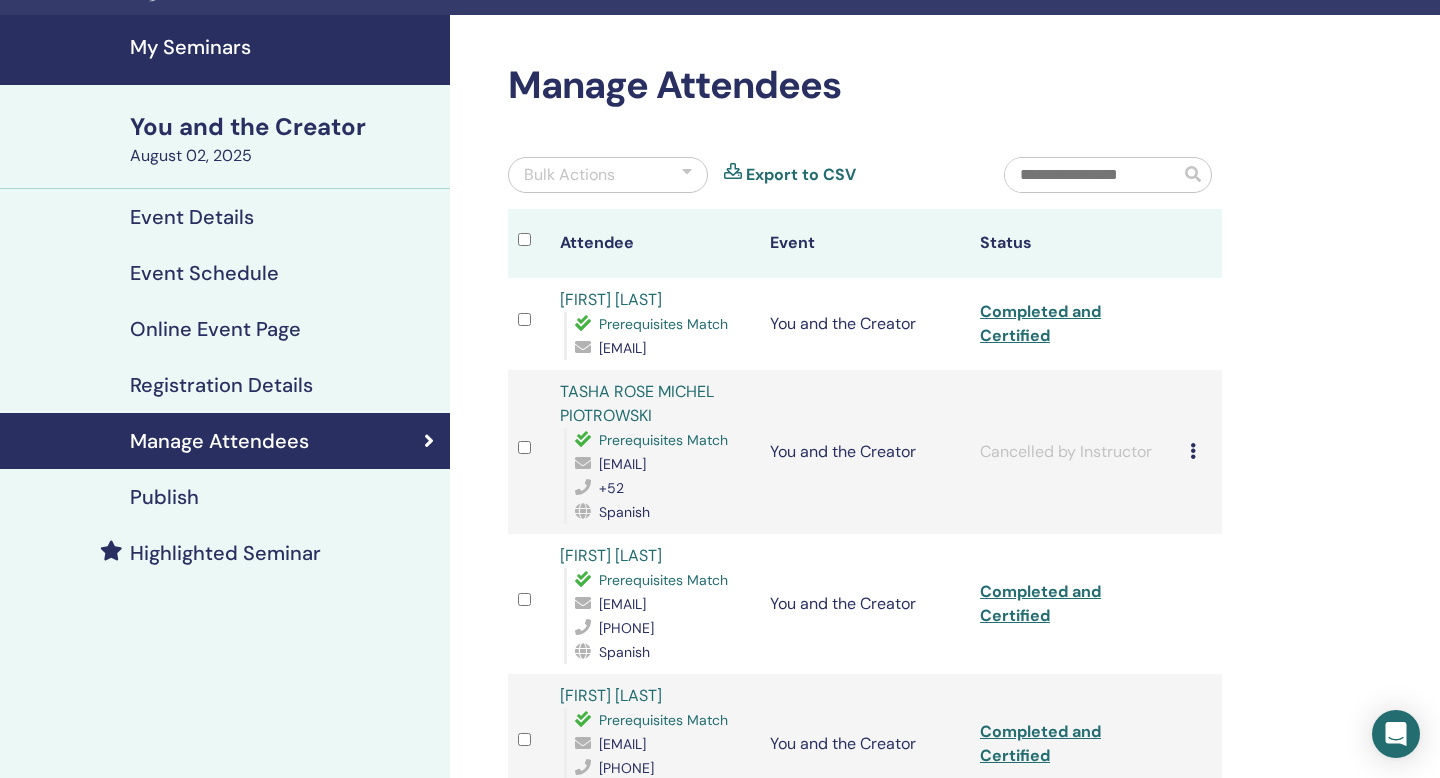 click on "Manage Attendees Bulk Actions Export to CSV Attendee Event Status Frida Yosif Prerequisites Match fridinshka@hotmail.com You and the Creator Completed and Certified TASHA ROSE MICHEL PIOTROWSKI Prerequisites Match tasha@mundoth.com +52 Spanish You and the Creator Cancelled by Instructor Cancel Registration Do not auto-certify Mark as Paid Mark as Unpaid Mark as Absent Complete and Certify Download Certificate Cecilia Romina  Franco Prerequisites Match coachingpnl.rf@gmail.com 3513972518 Spanish You and the Creator Completed and Certified Estefanny Ventura Prerequisites Match vidasanamovement@gmail.com 51933827224 Spanish You and the Creator Completed and Certified 1" at bounding box center (930, 594) 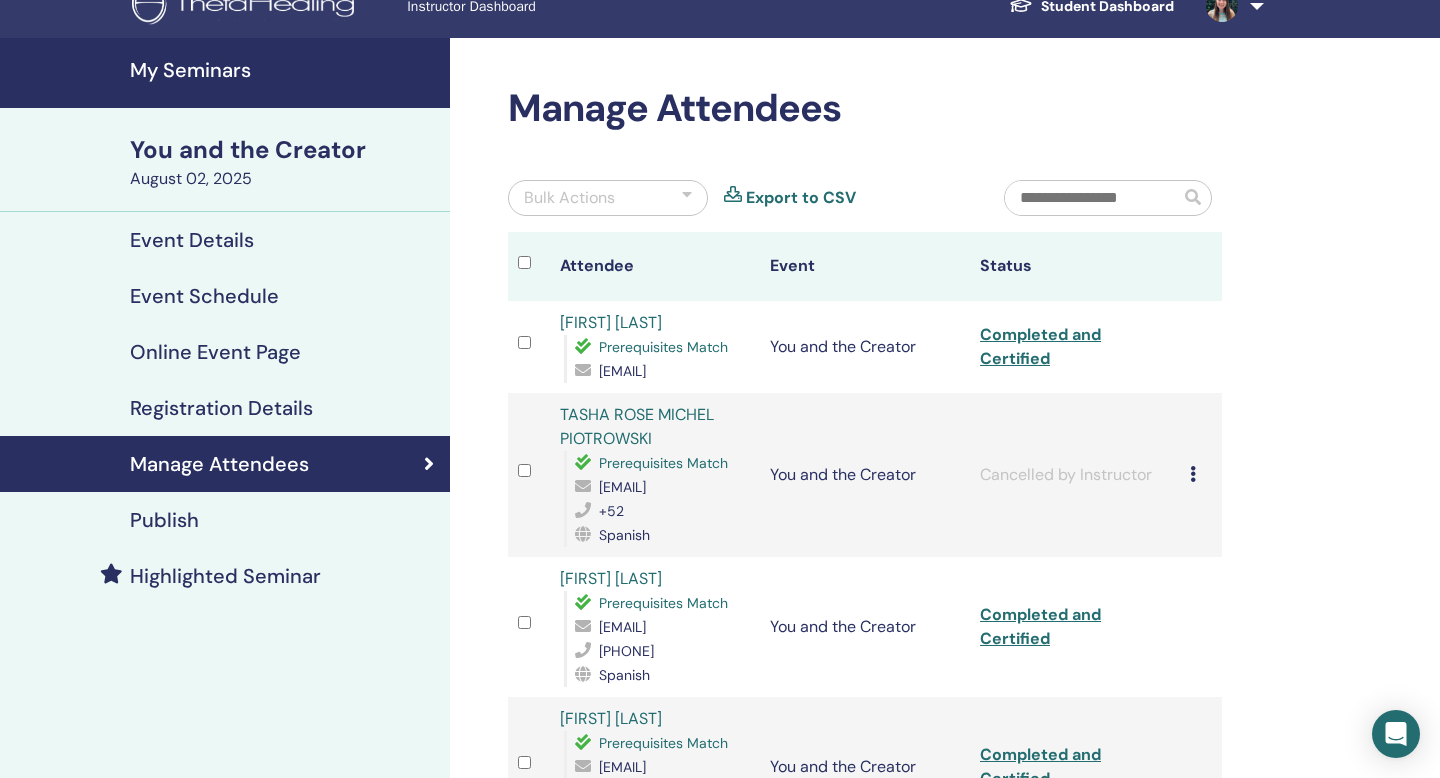 scroll, scrollTop: 0, scrollLeft: 0, axis: both 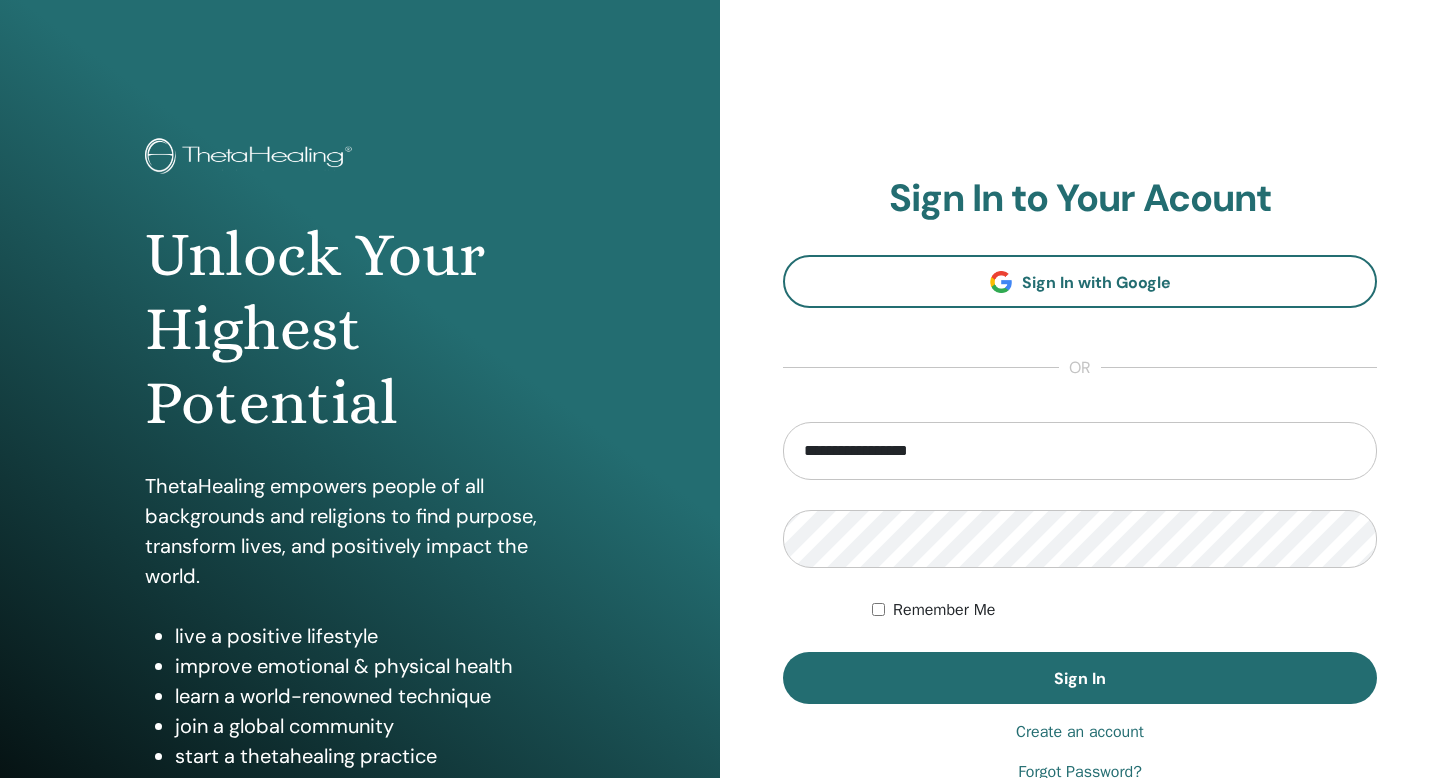 click on "**********" at bounding box center (1080, 451) 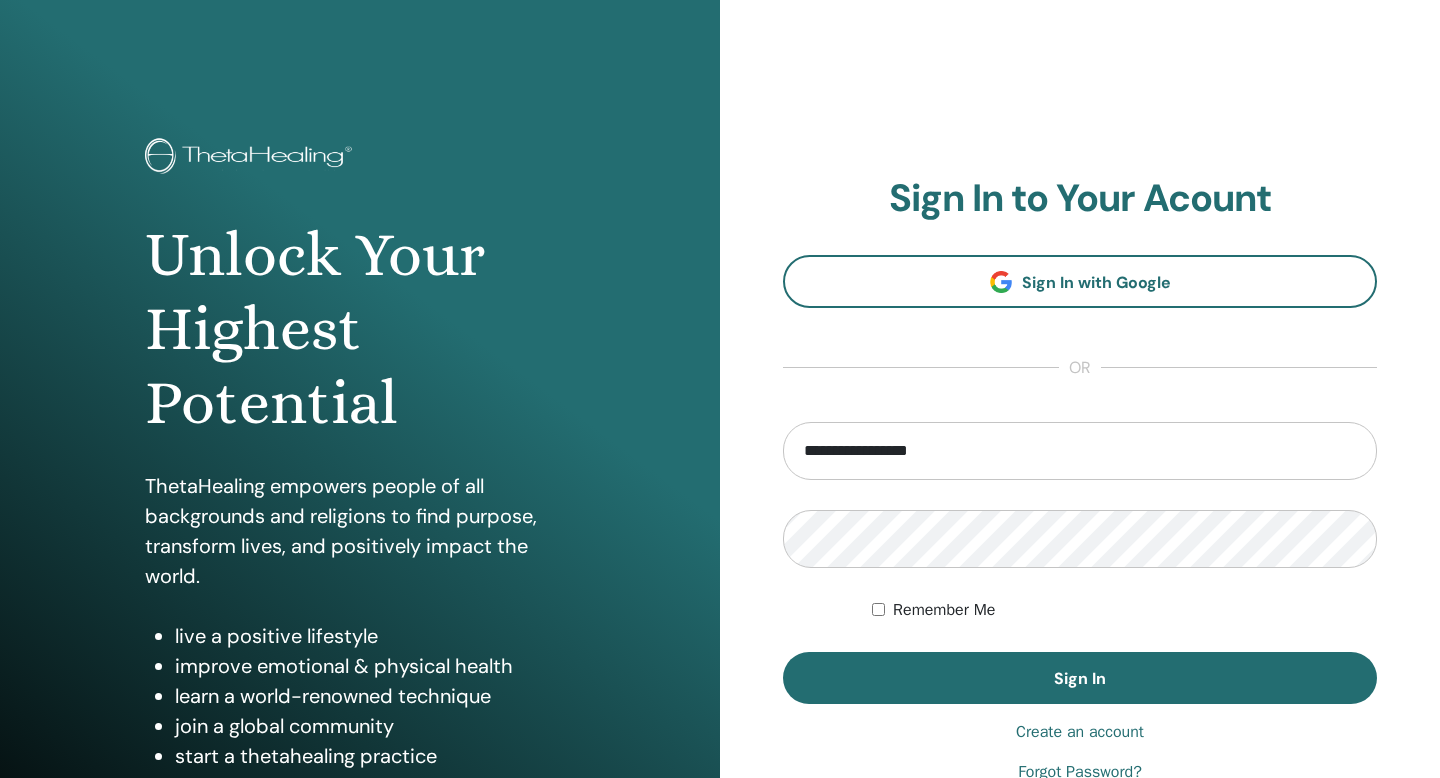 drag, startPoint x: 844, startPoint y: 454, endPoint x: 721, endPoint y: 447, distance: 123.19903 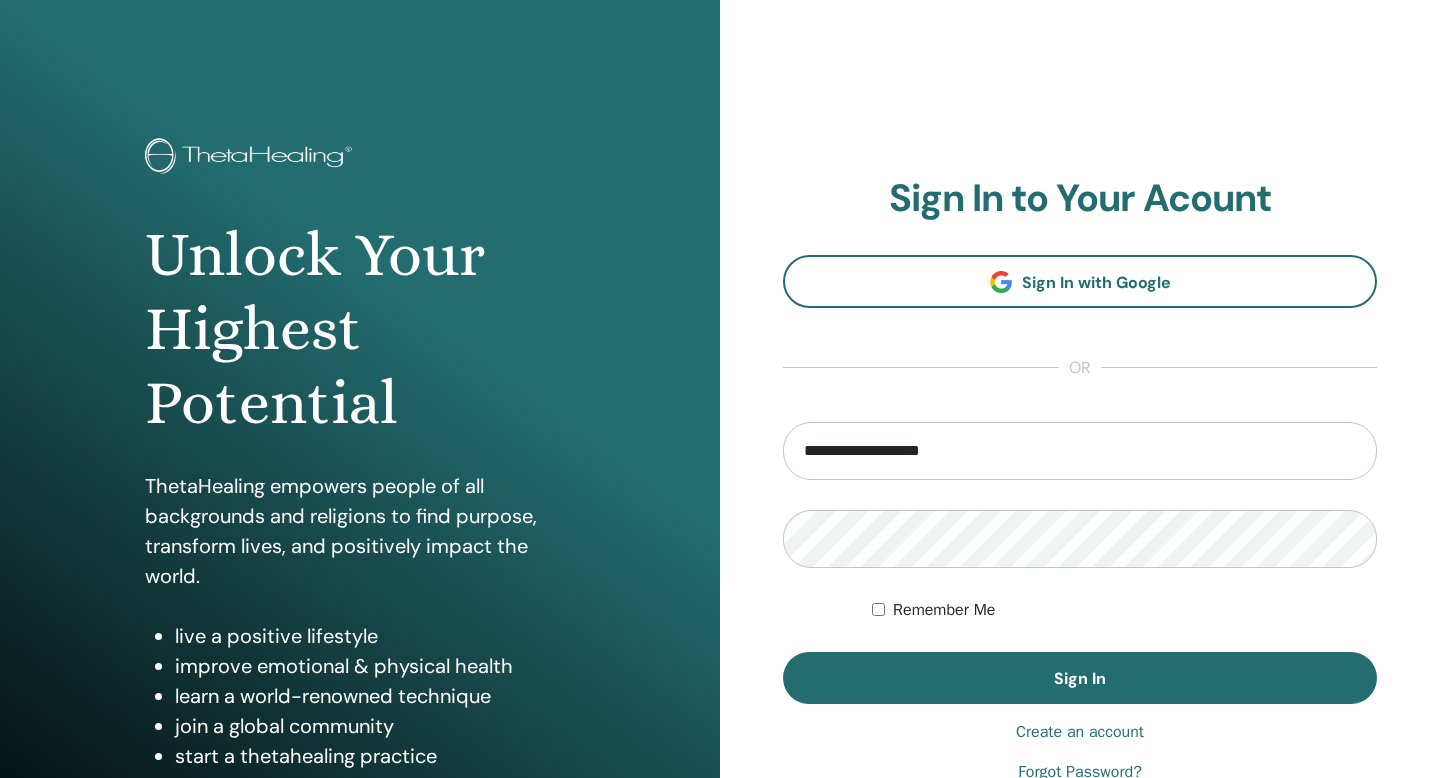 type on "**********" 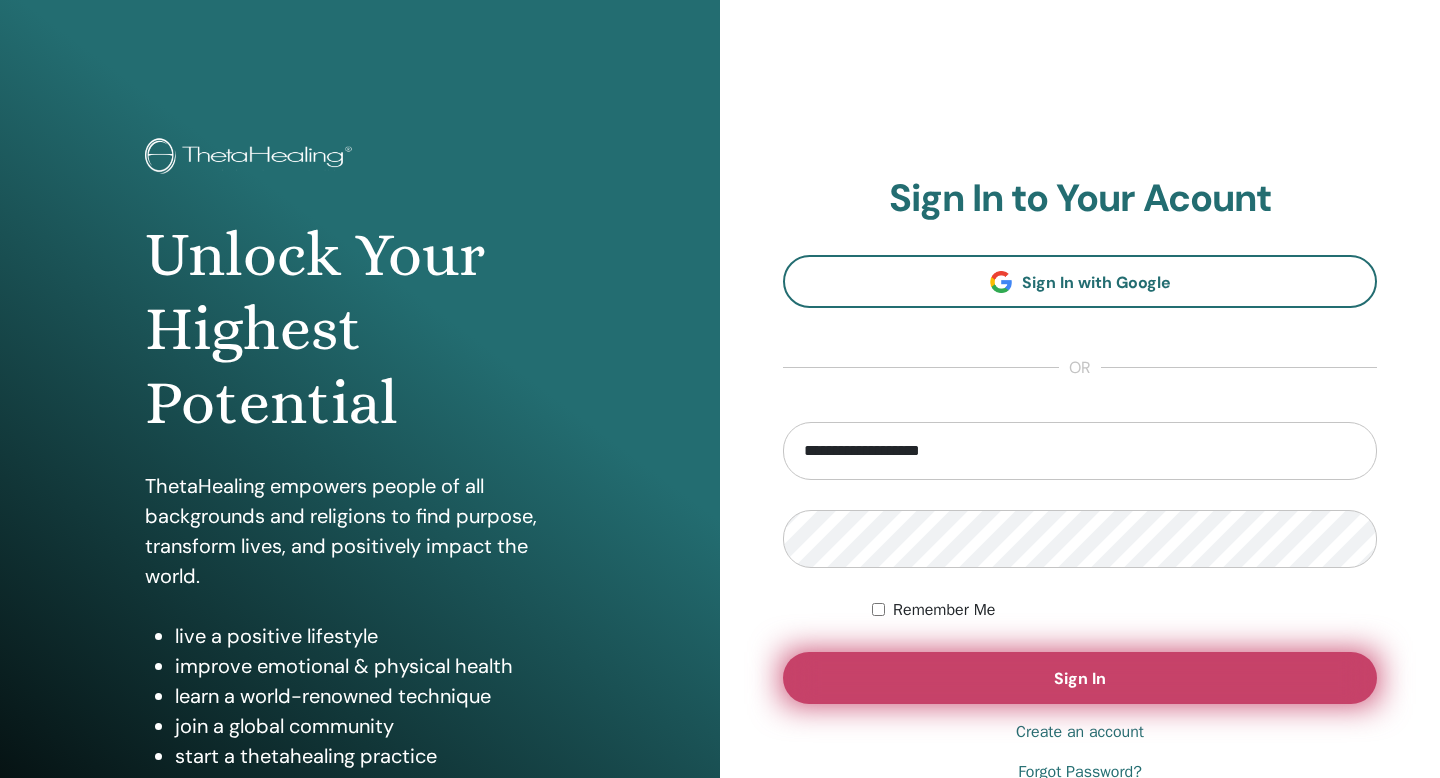 click on "Sign In" at bounding box center [1080, 678] 